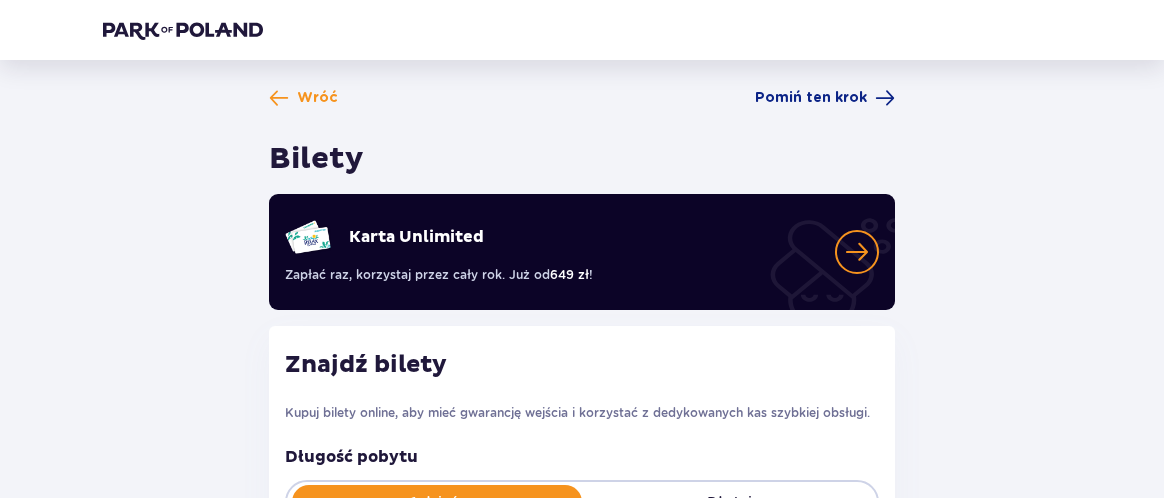 type on "12.08.25" 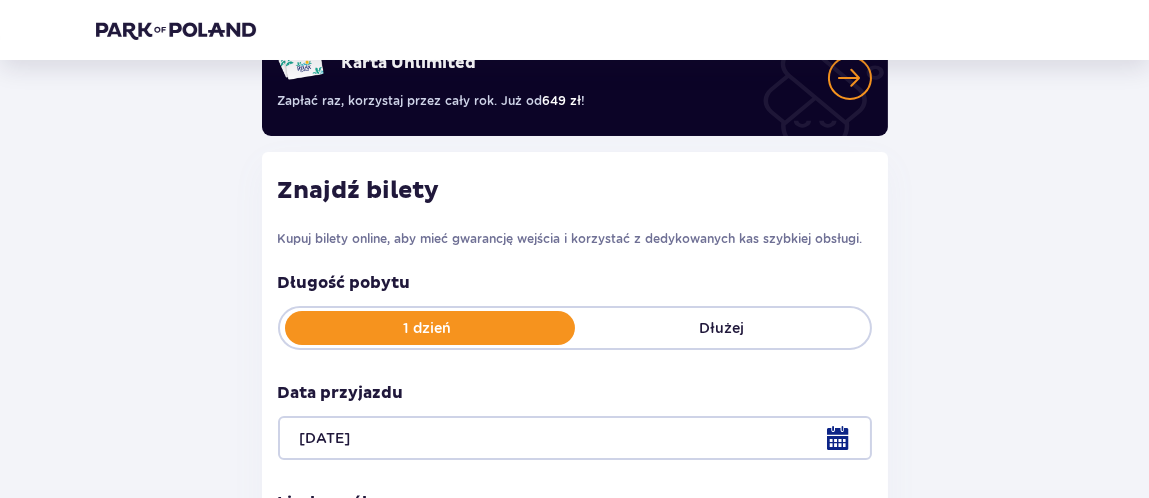 scroll, scrollTop: 0, scrollLeft: 0, axis: both 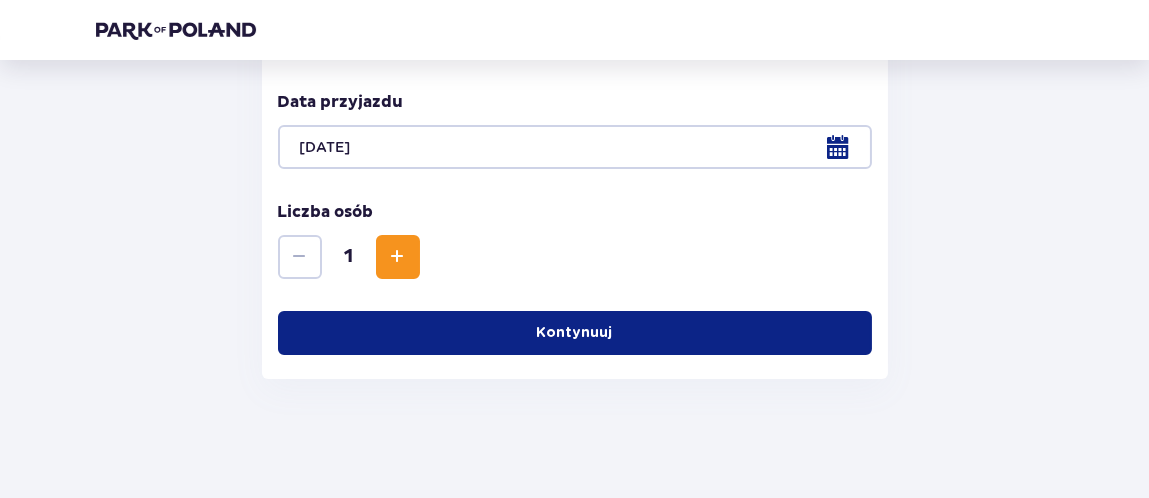 drag, startPoint x: 489, startPoint y: 329, endPoint x: 621, endPoint y: 320, distance: 132.30646 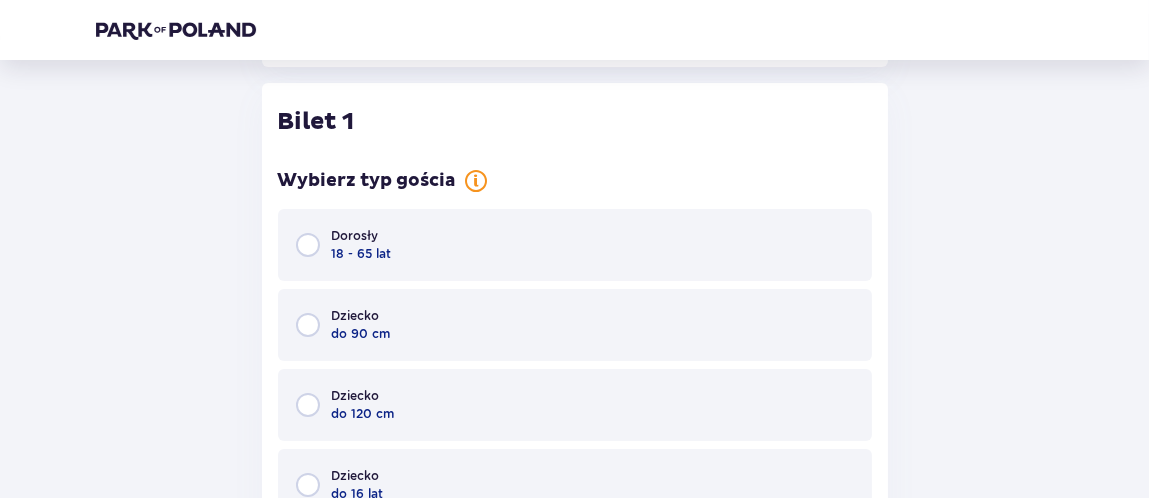 scroll, scrollTop: 783, scrollLeft: 0, axis: vertical 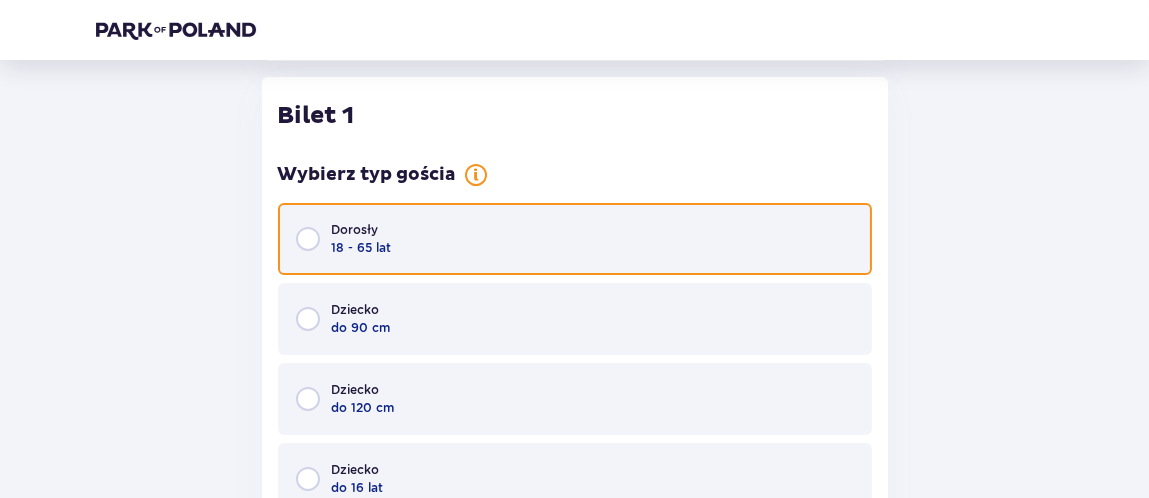 click at bounding box center (308, 239) 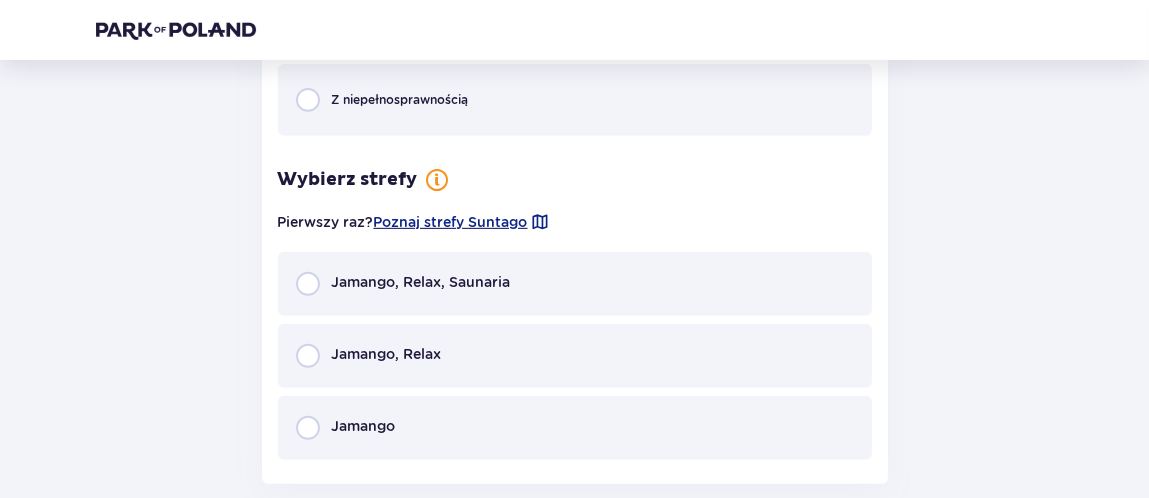 scroll, scrollTop: 1471, scrollLeft: 0, axis: vertical 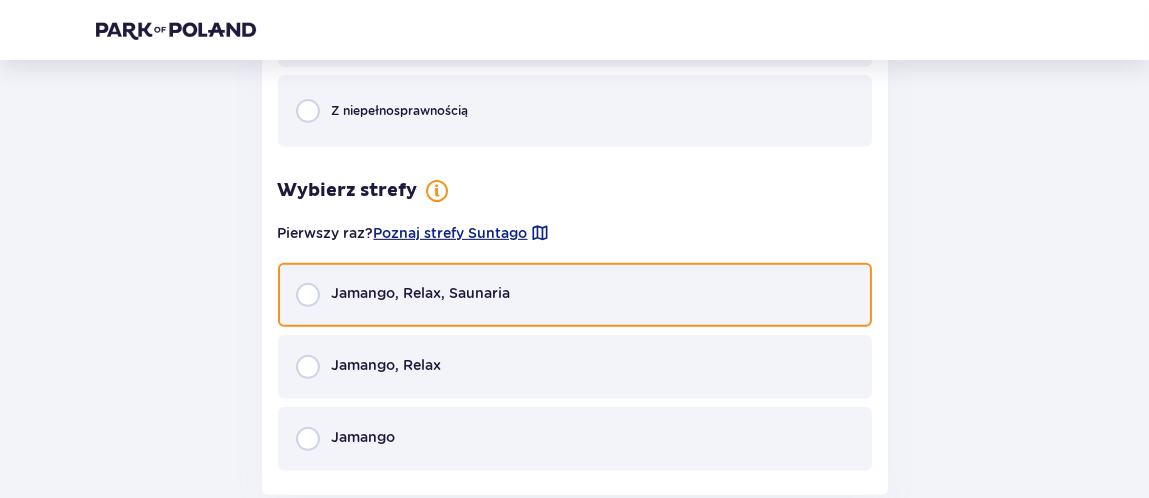 click at bounding box center [308, 295] 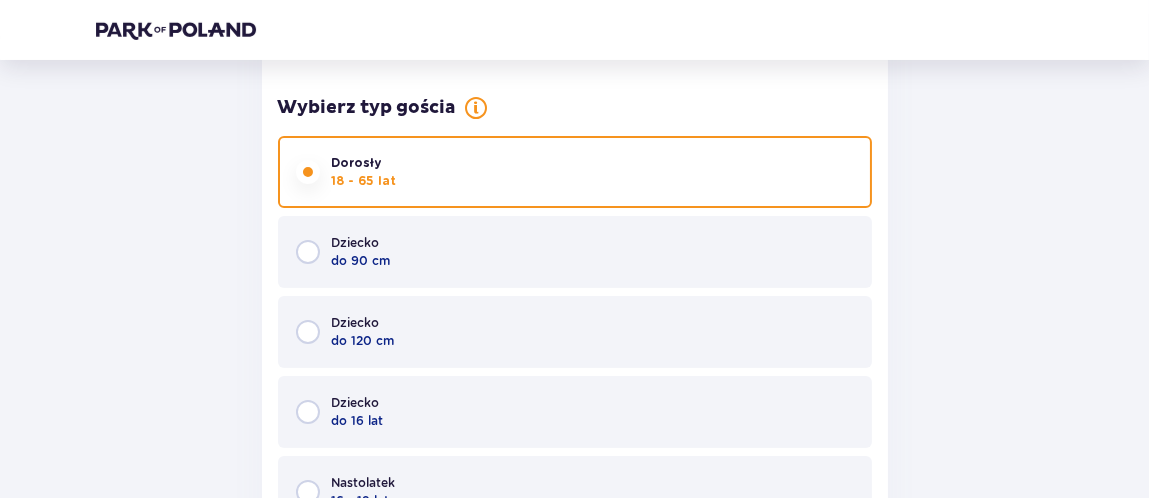 scroll, scrollTop: 861, scrollLeft: 0, axis: vertical 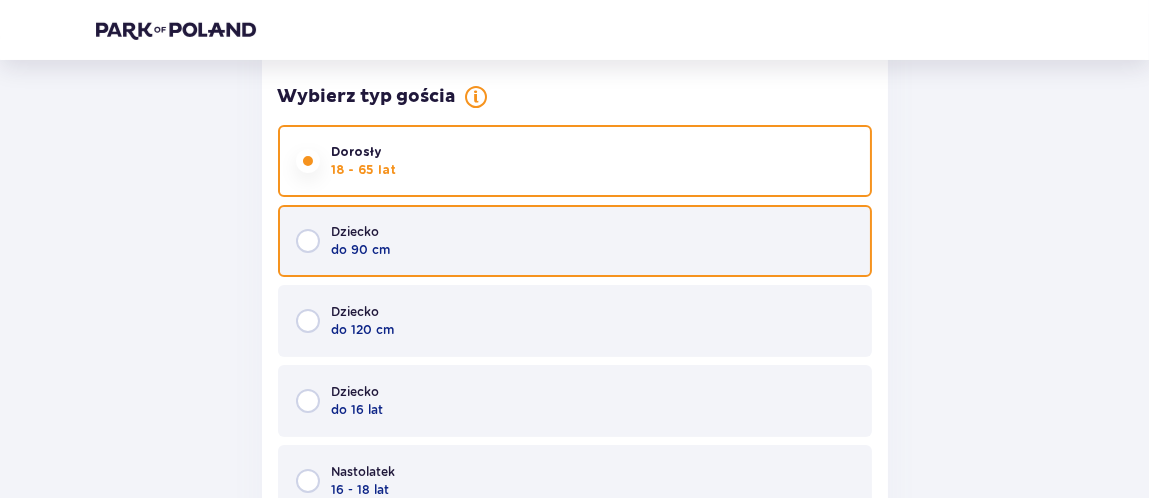 click at bounding box center (308, 241) 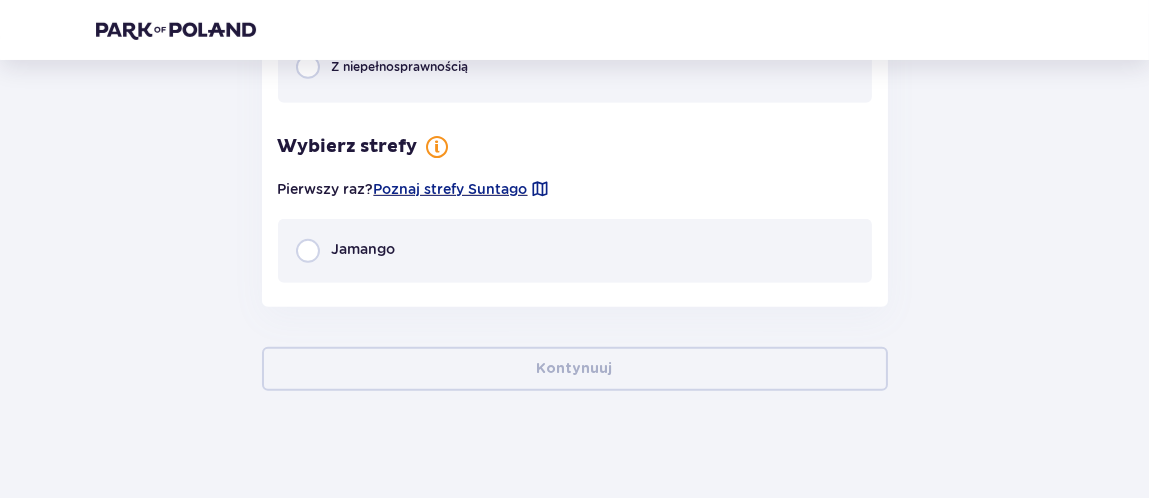 scroll, scrollTop: 1527, scrollLeft: 0, axis: vertical 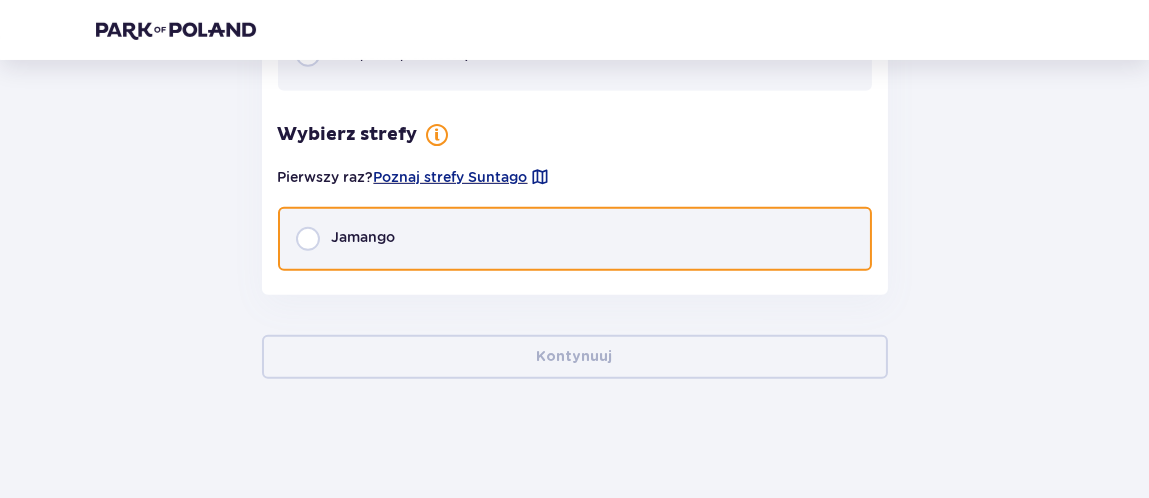 click at bounding box center (308, 239) 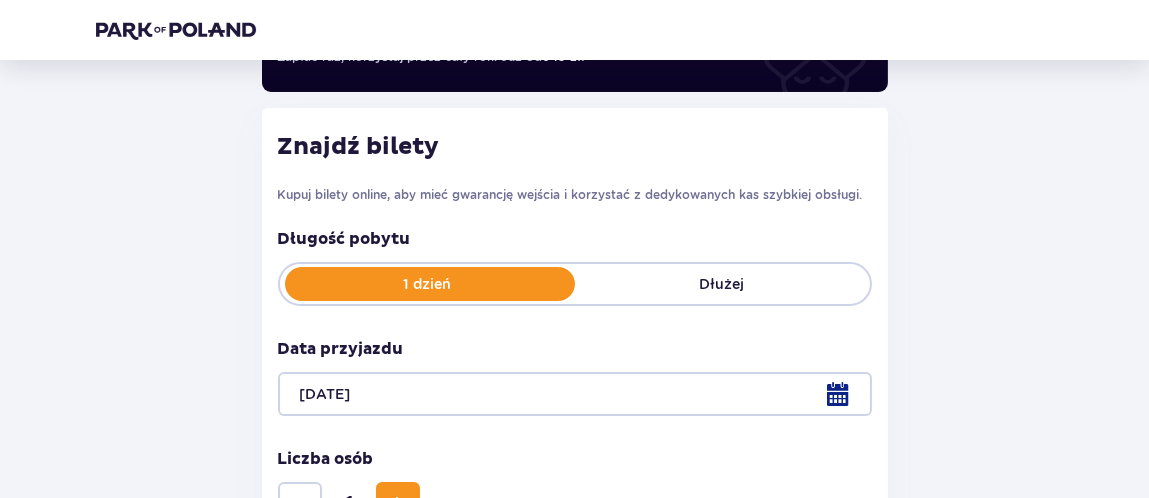 scroll, scrollTop: 0, scrollLeft: 0, axis: both 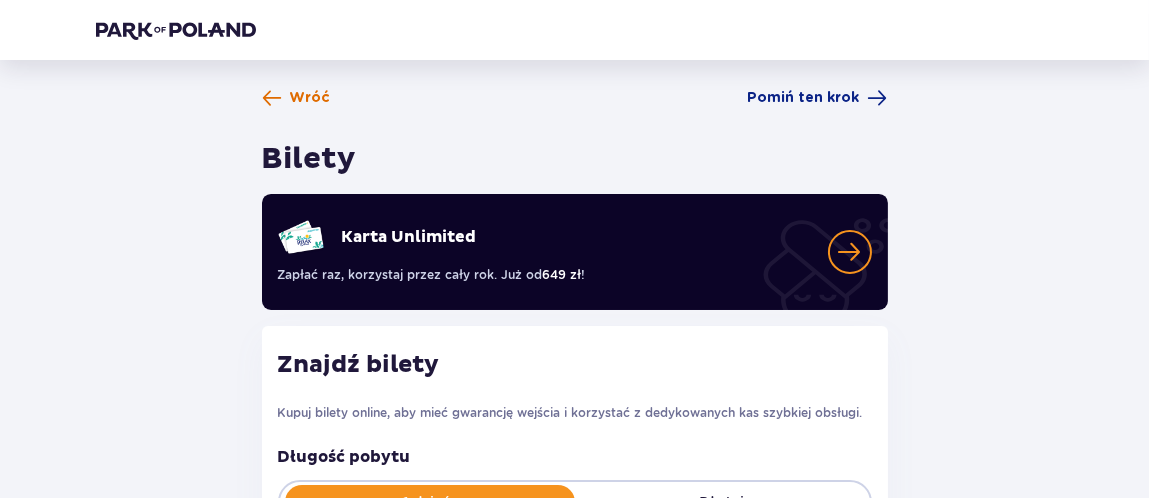 click at bounding box center (272, 98) 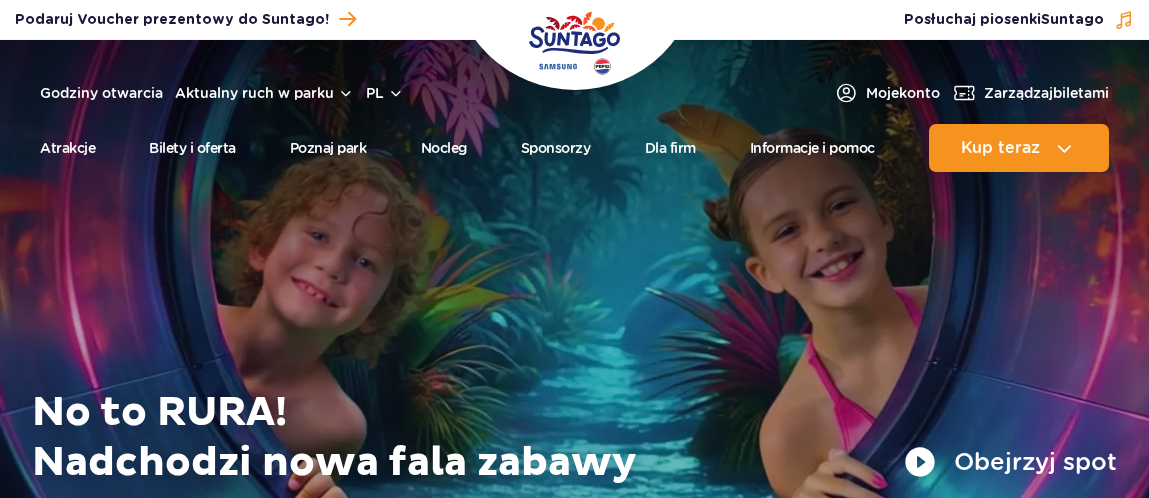 scroll, scrollTop: 0, scrollLeft: 0, axis: both 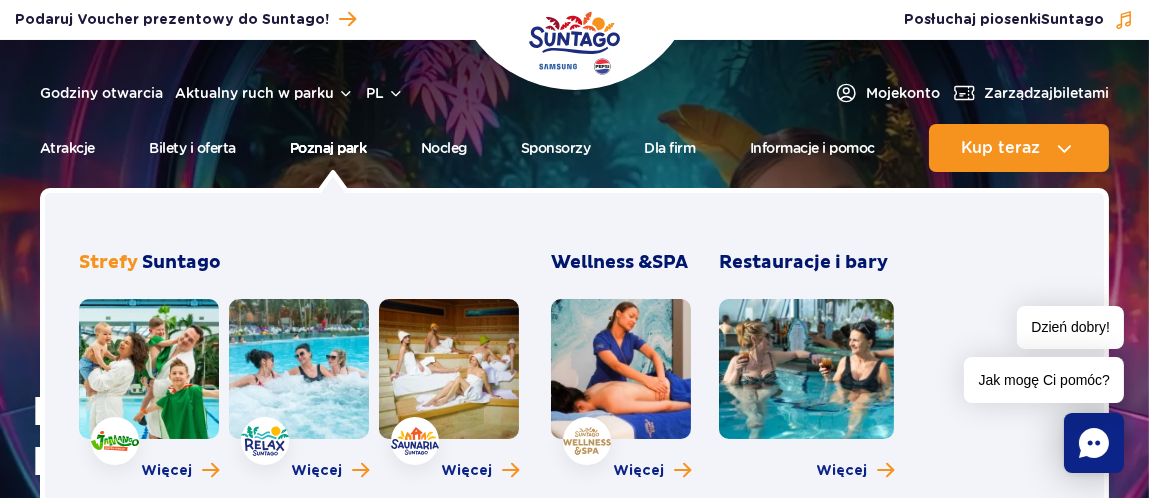 click on "Poznaj park" at bounding box center (328, 148) 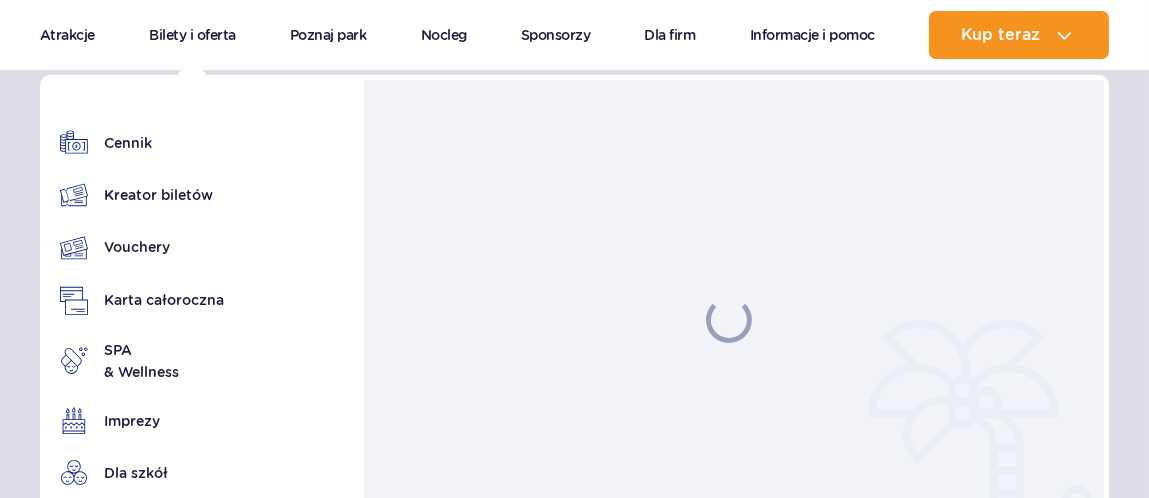 scroll, scrollTop: 199, scrollLeft: 0, axis: vertical 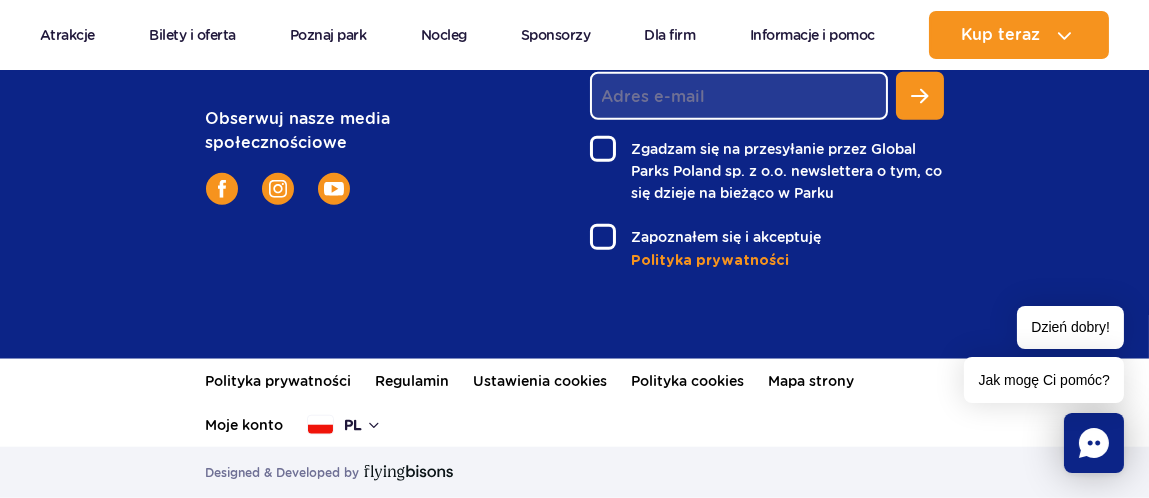 click on "pl" at bounding box center [345, 425] 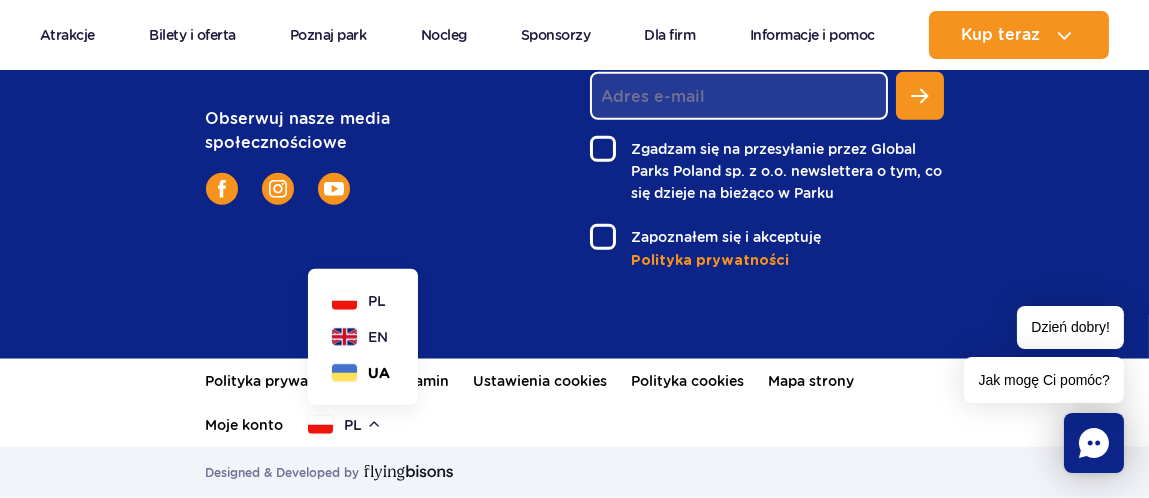 click on "UA" at bounding box center [361, 373] 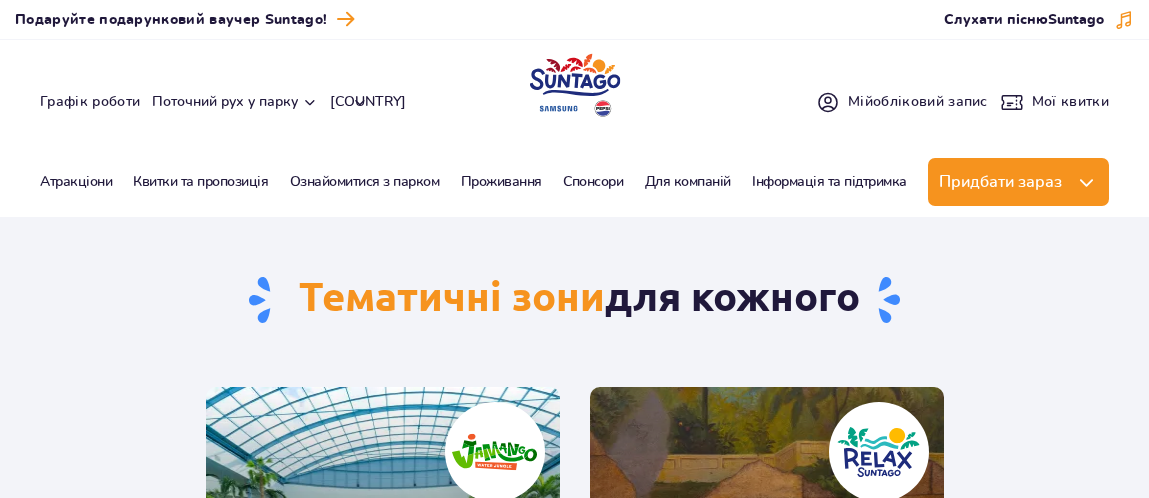 scroll, scrollTop: 0, scrollLeft: 0, axis: both 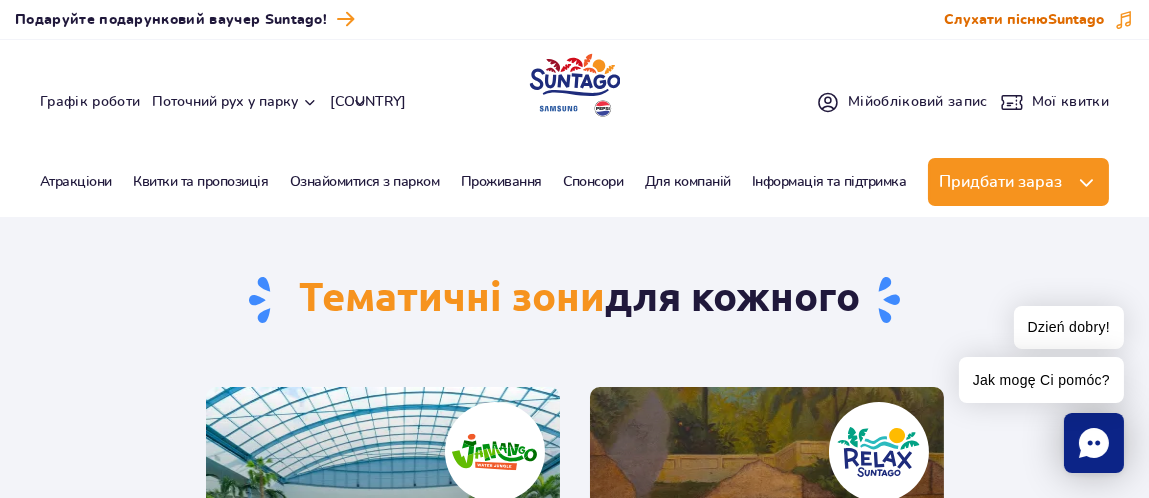 click on "Suntago" at bounding box center [1076, 20] 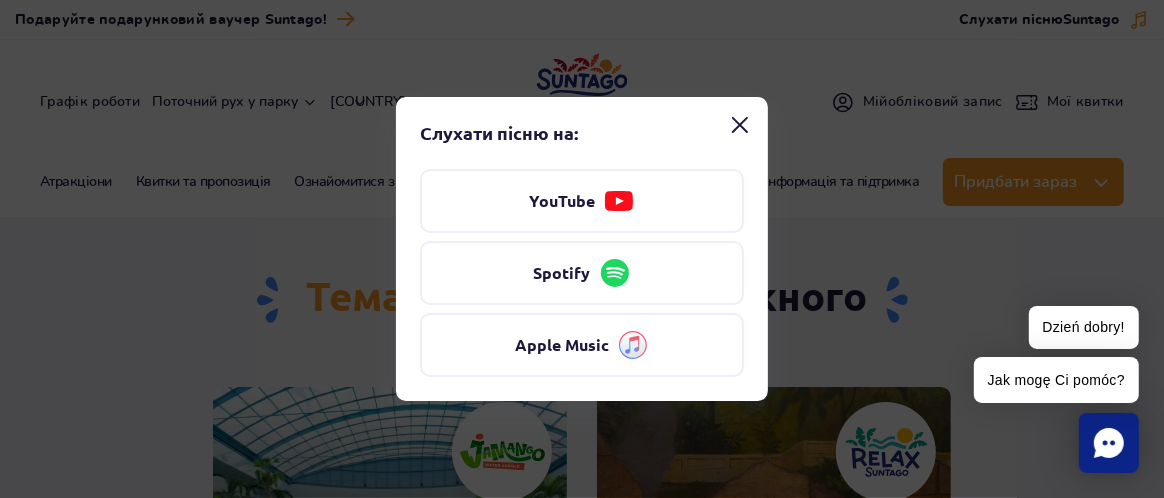 click at bounding box center [740, 125] 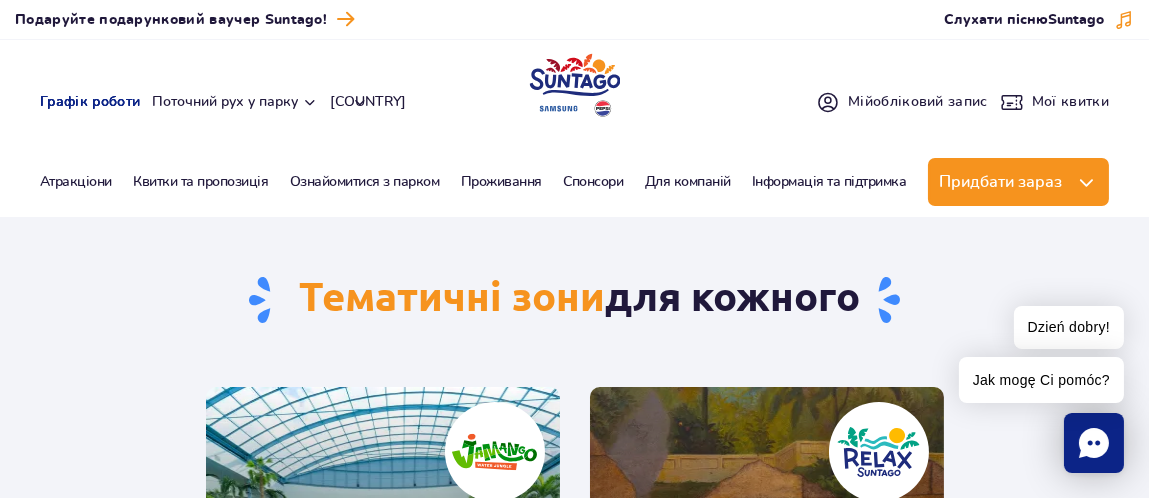 click on "Графік роботи" at bounding box center (90, 102) 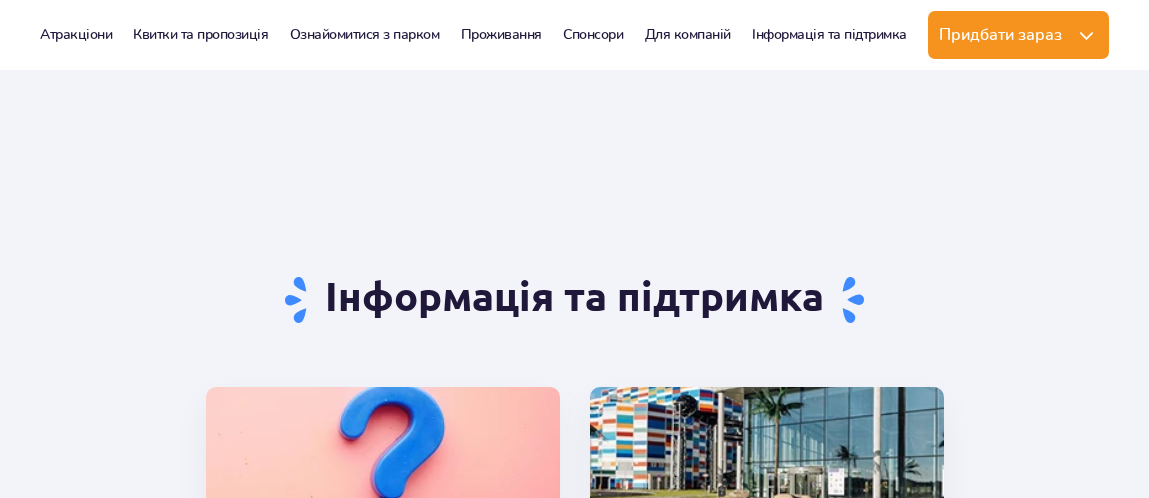 scroll, scrollTop: 1121, scrollLeft: 0, axis: vertical 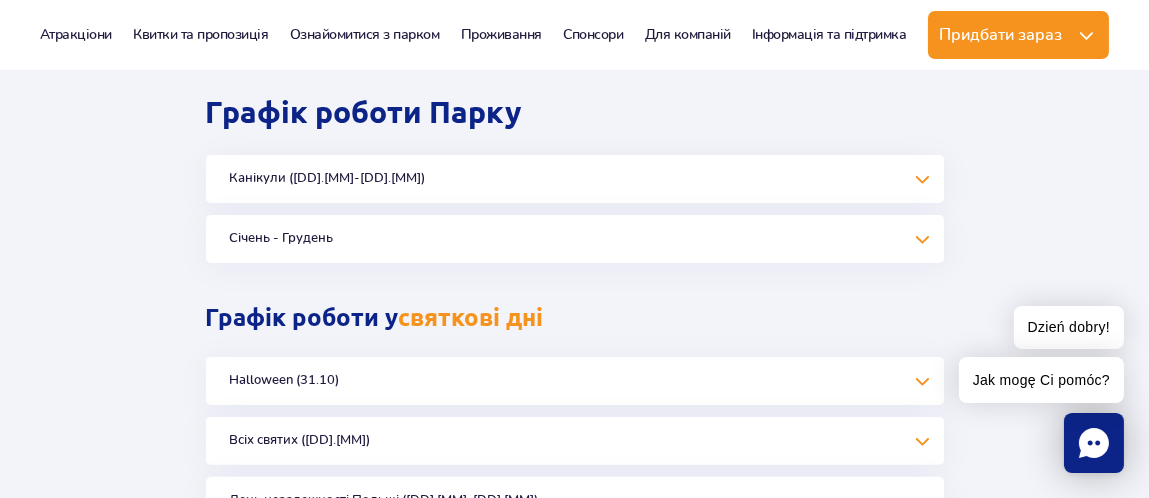 click on "Канікули ([DD].[MM]-[DD].[MM])" at bounding box center [575, 179] 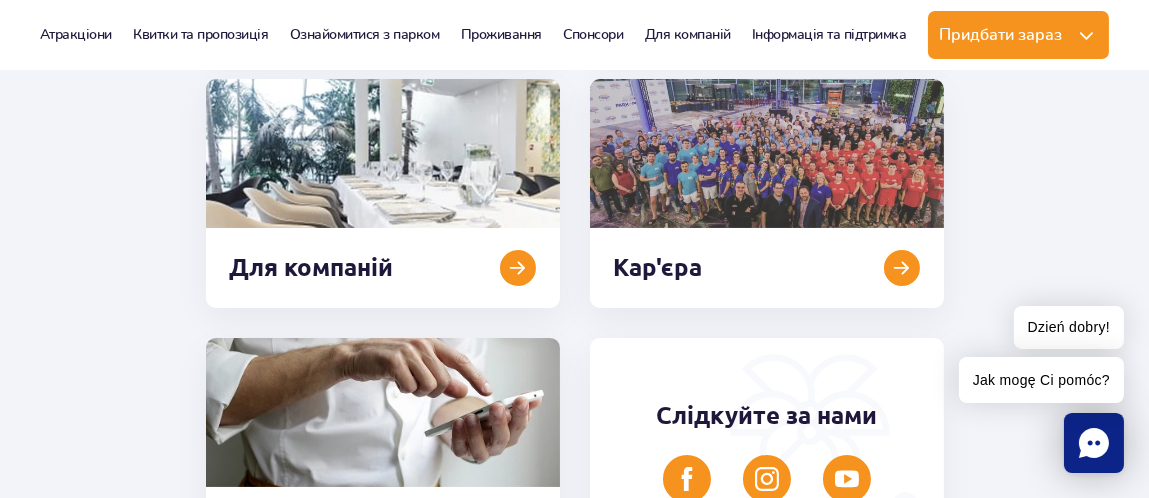 scroll, scrollTop: 0, scrollLeft: 0, axis: both 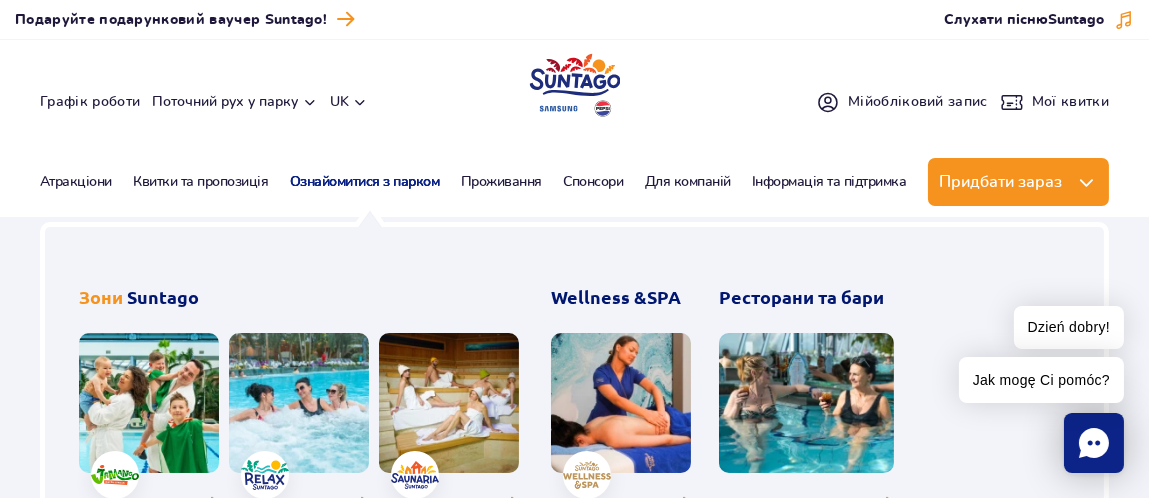 click on "Ознайомитися з парком" at bounding box center [365, 182] 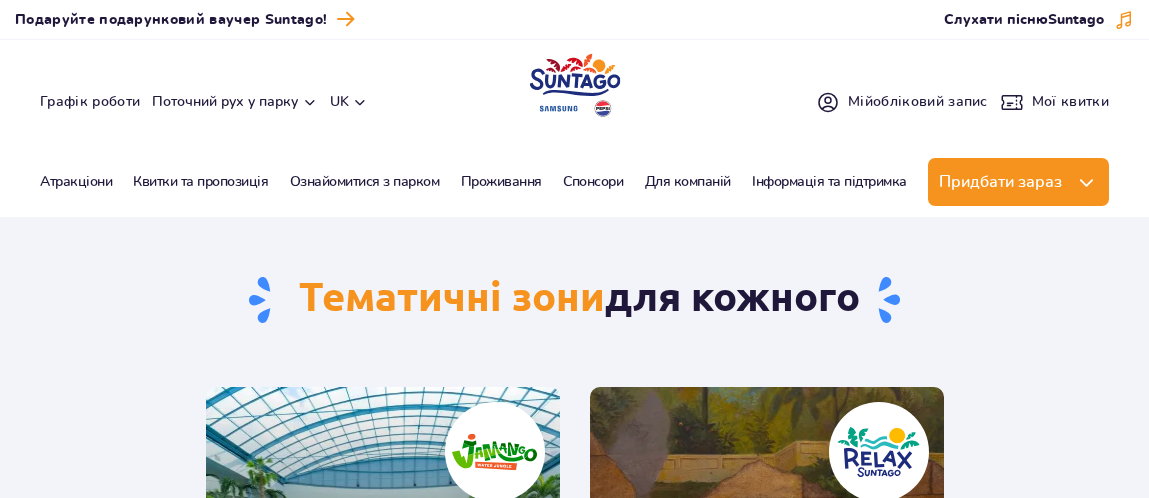 scroll, scrollTop: 0, scrollLeft: 0, axis: both 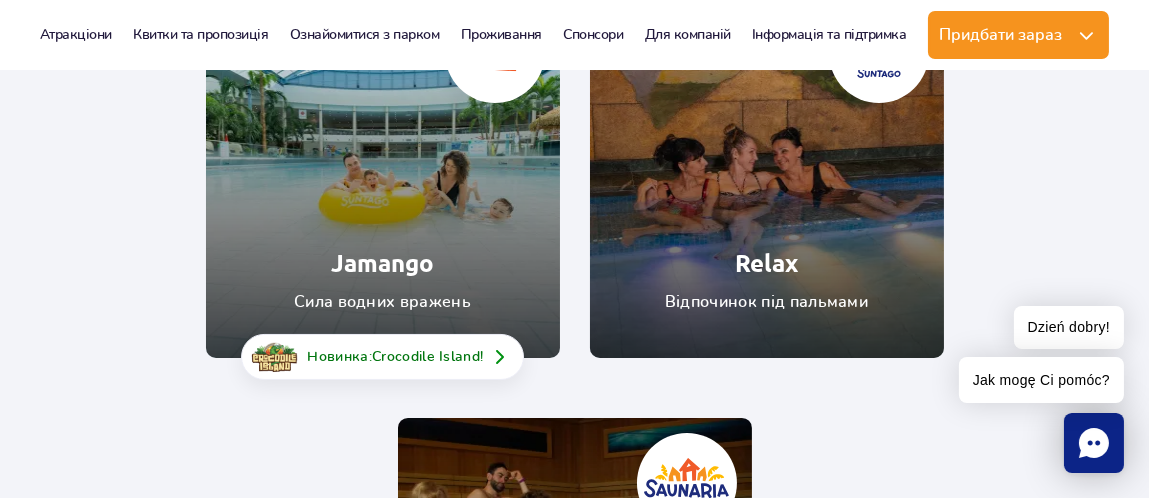 click at bounding box center [383, 173] 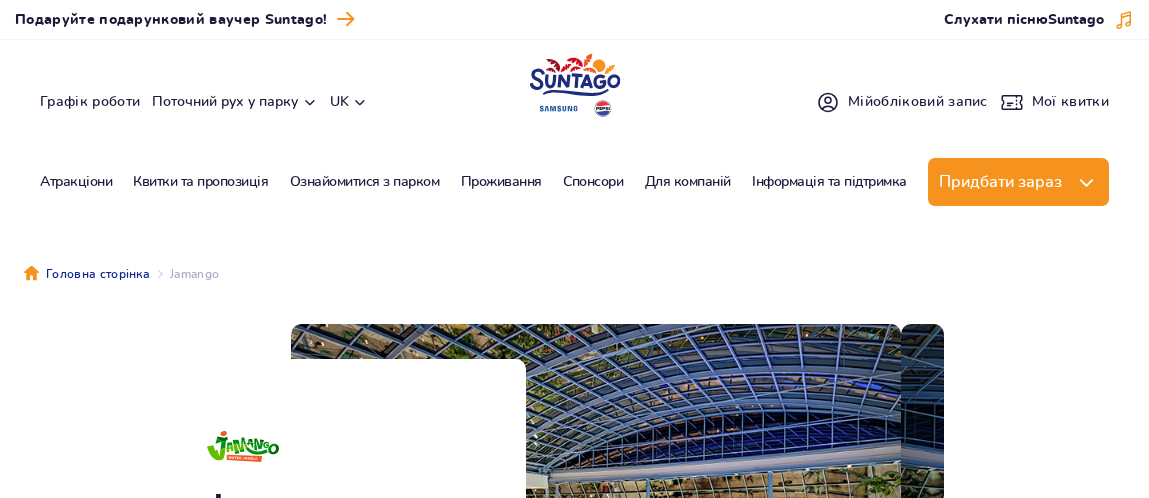 scroll, scrollTop: 0, scrollLeft: 0, axis: both 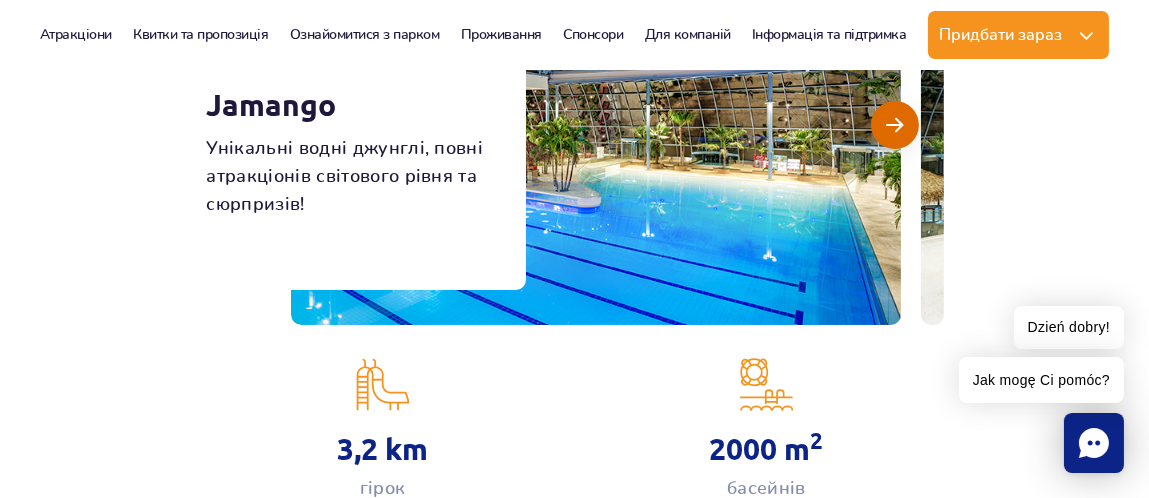 click at bounding box center [894, 125] 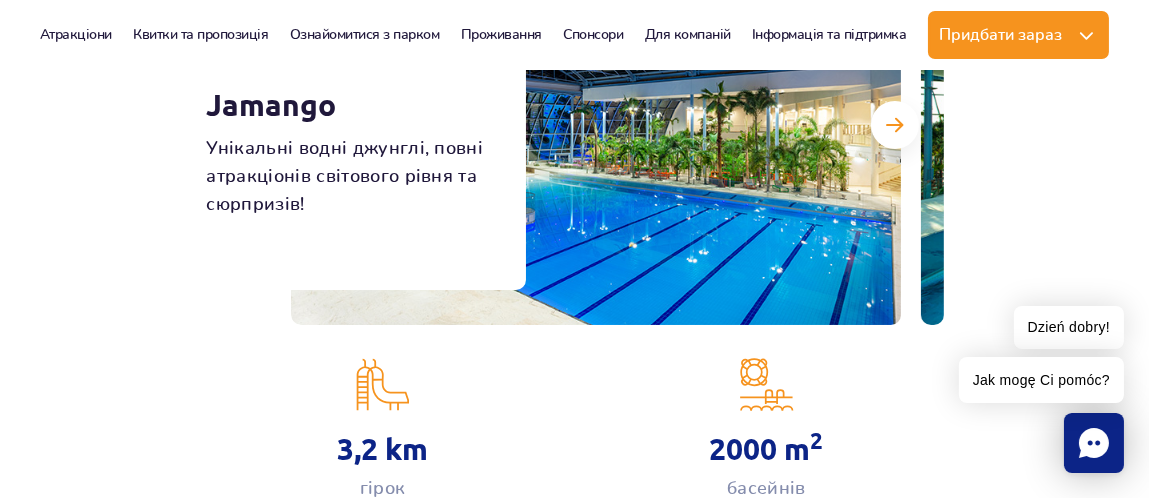 click at bounding box center [596, 125] 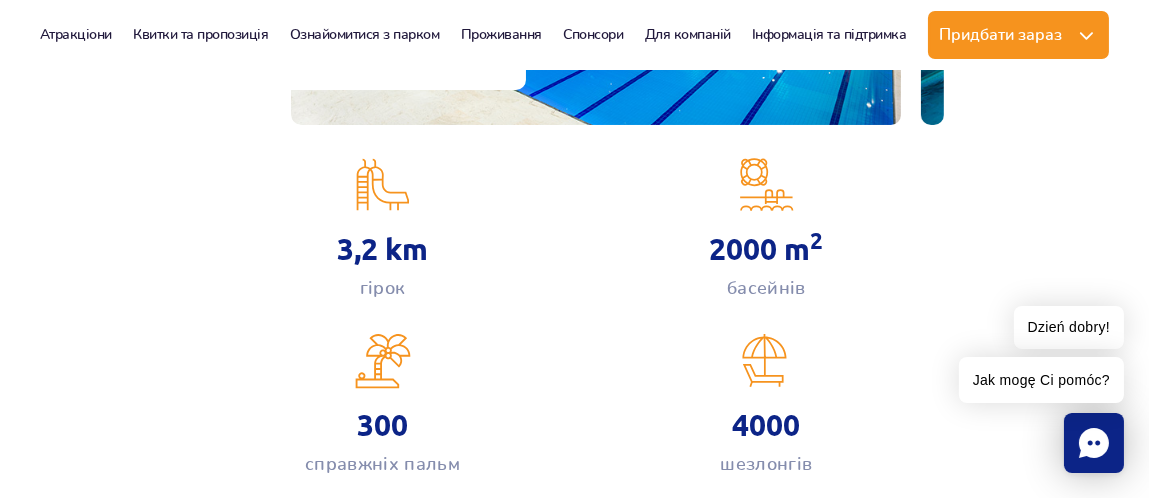 scroll, scrollTop: 399, scrollLeft: 0, axis: vertical 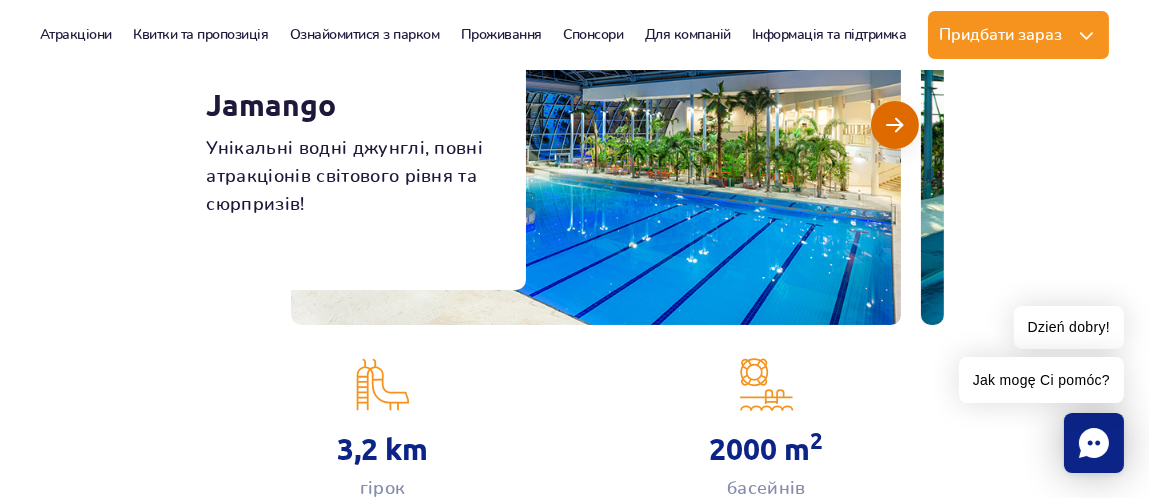 click at bounding box center (894, 125) 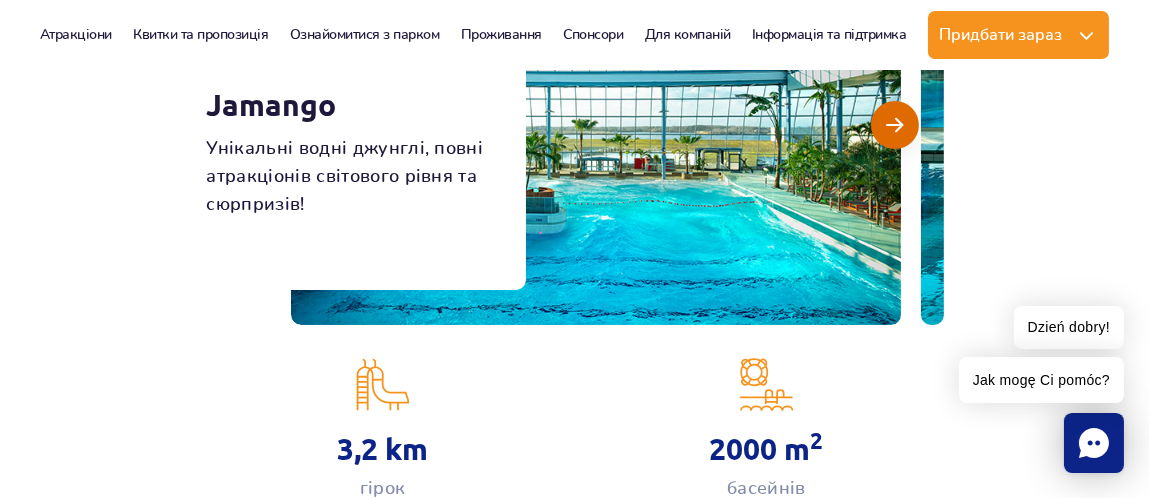 click at bounding box center [894, 125] 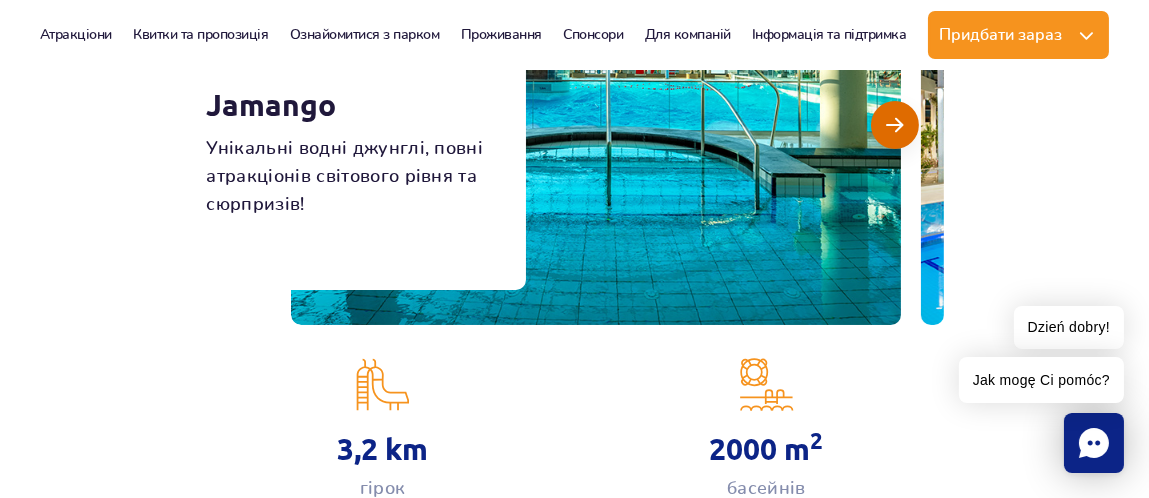 click at bounding box center [894, 125] 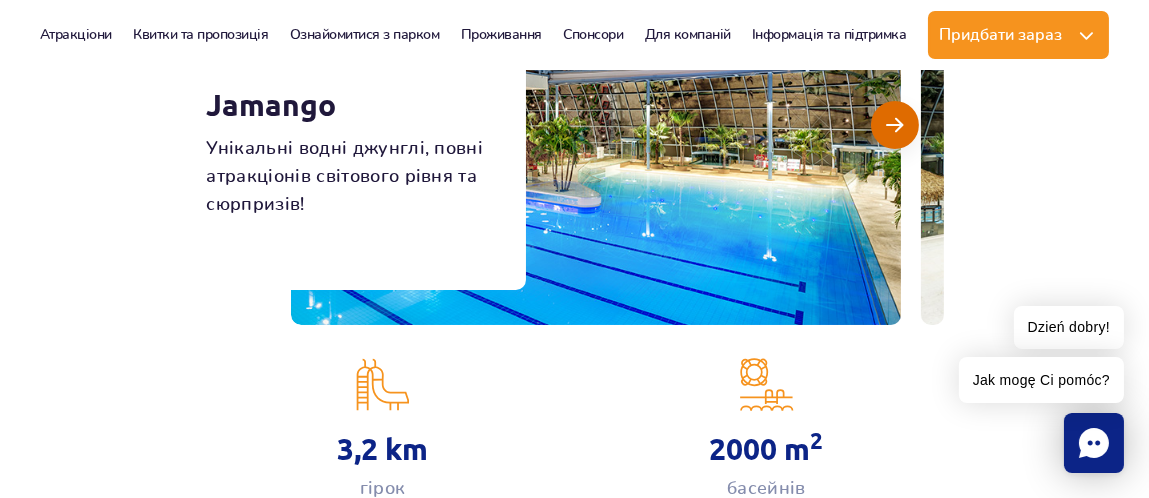 click at bounding box center (894, 125) 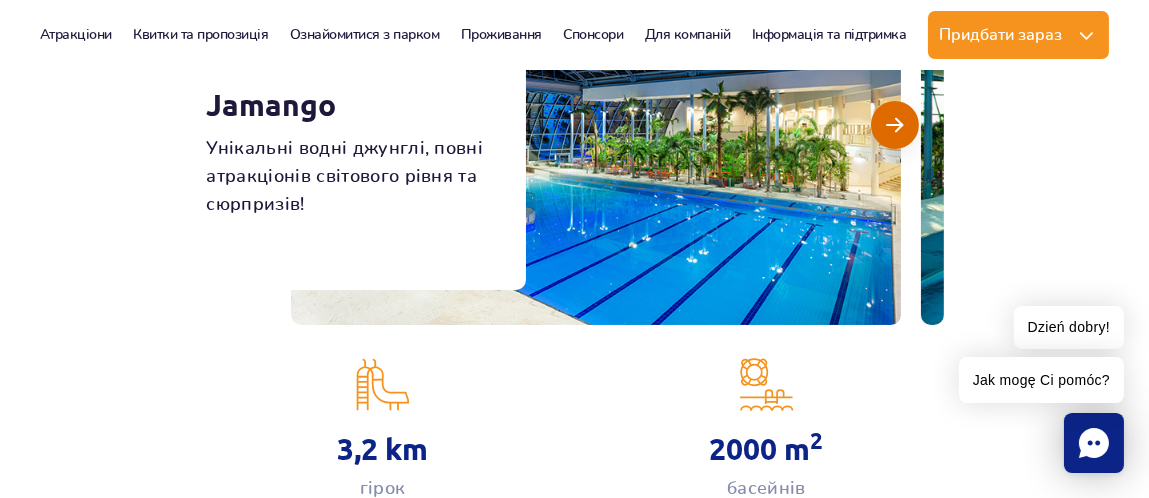 click at bounding box center (894, 125) 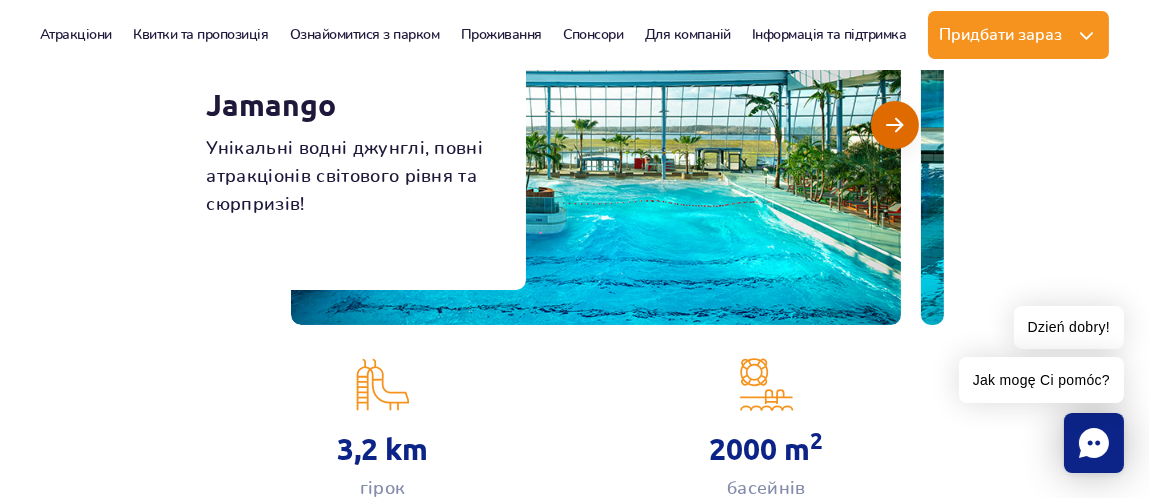 click at bounding box center [894, 125] 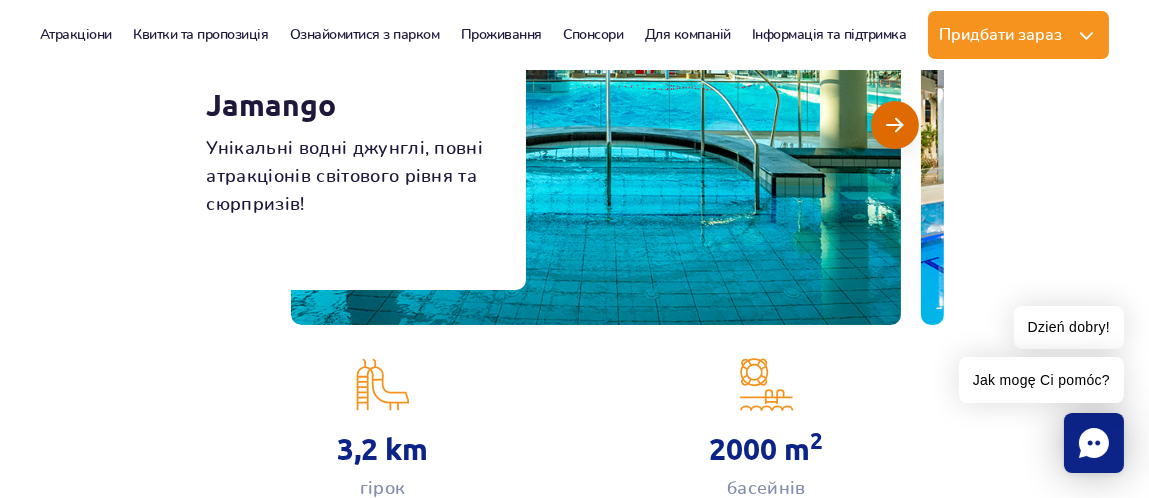 click at bounding box center [894, 125] 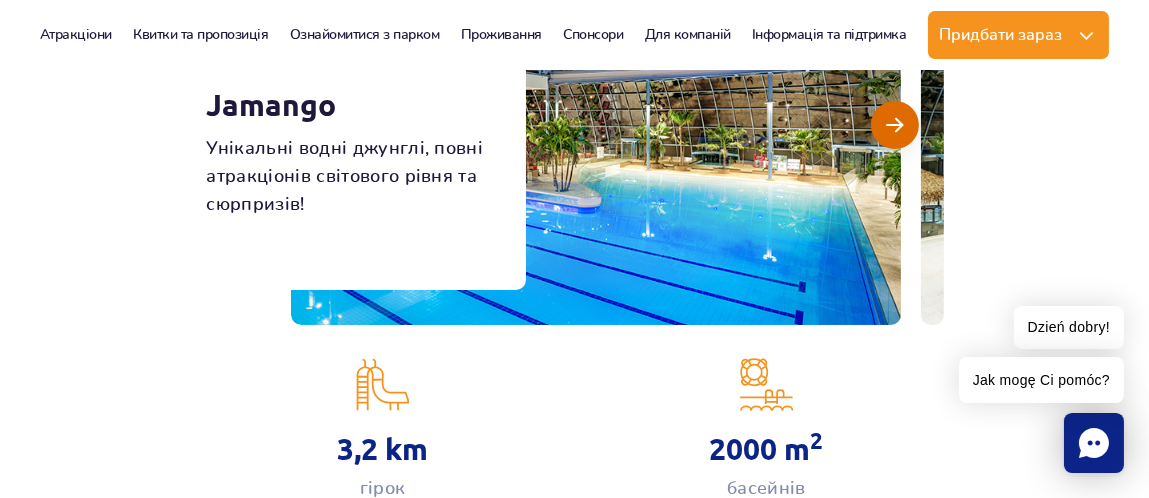 click at bounding box center [894, 125] 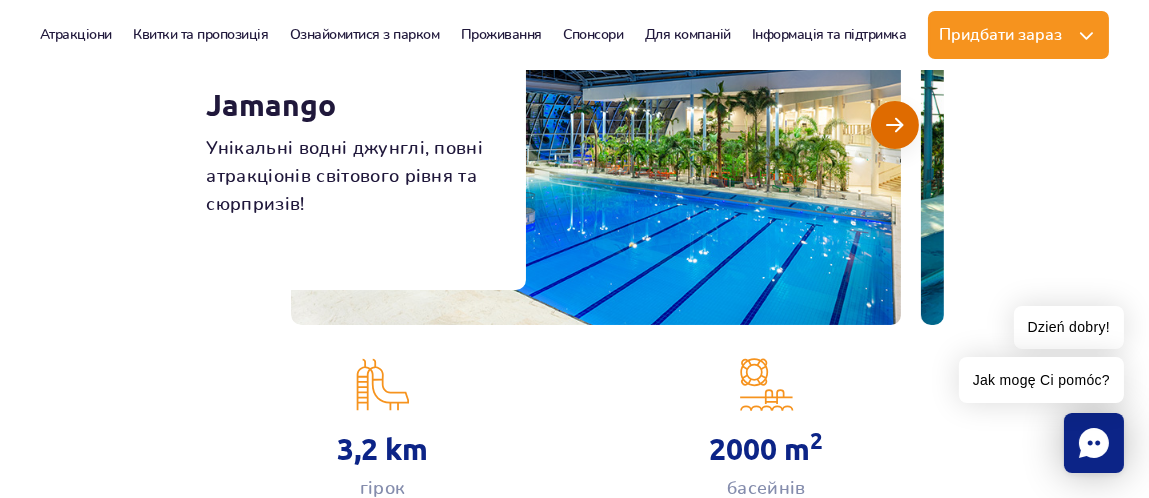 click at bounding box center (894, 125) 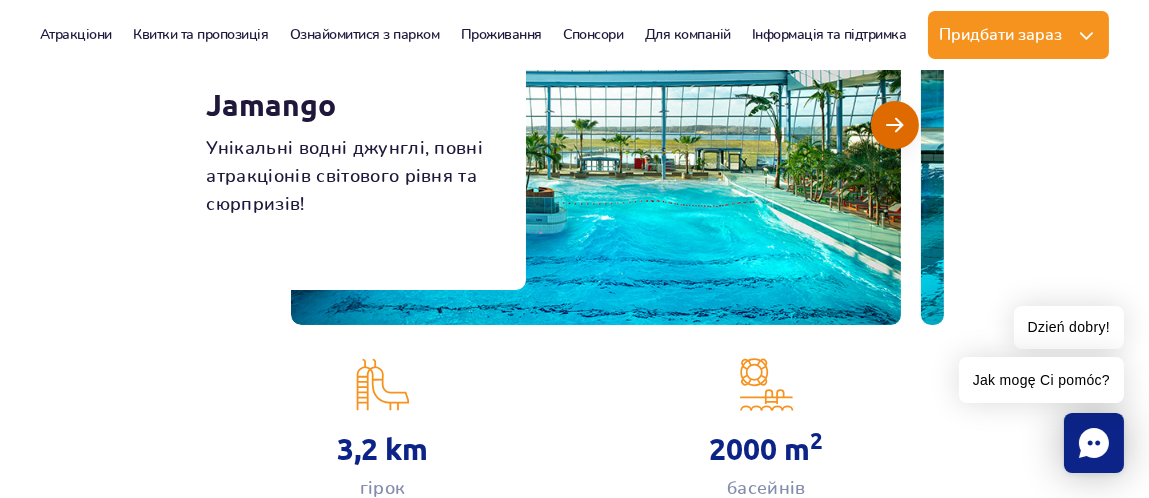 click at bounding box center [894, 125] 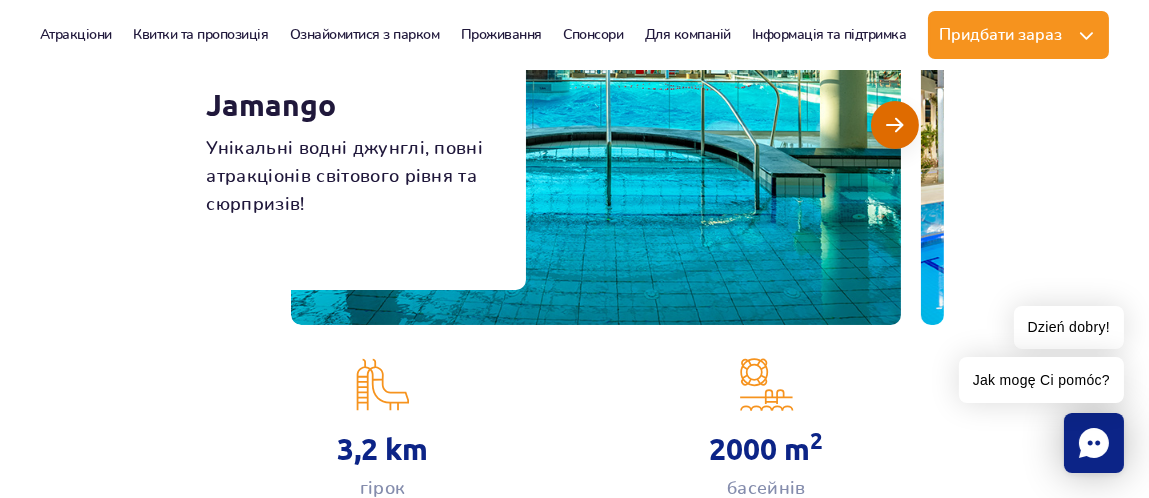 click at bounding box center [894, 125] 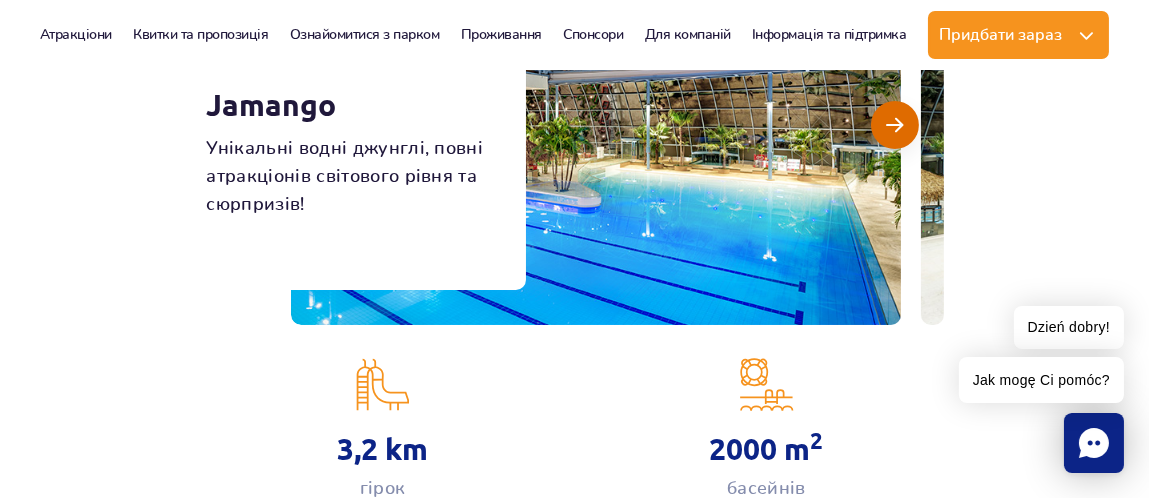 click at bounding box center [894, 125] 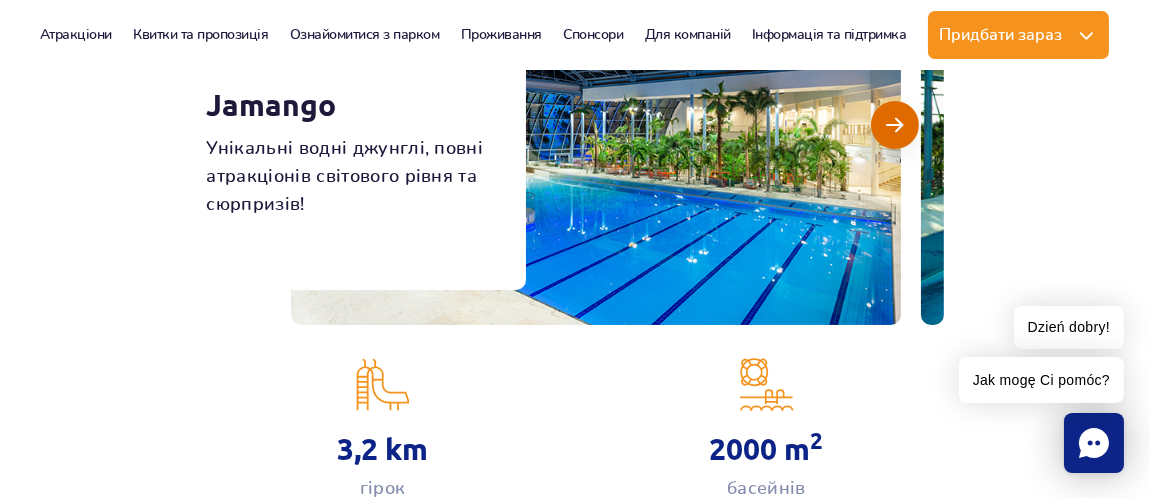 click at bounding box center (894, 125) 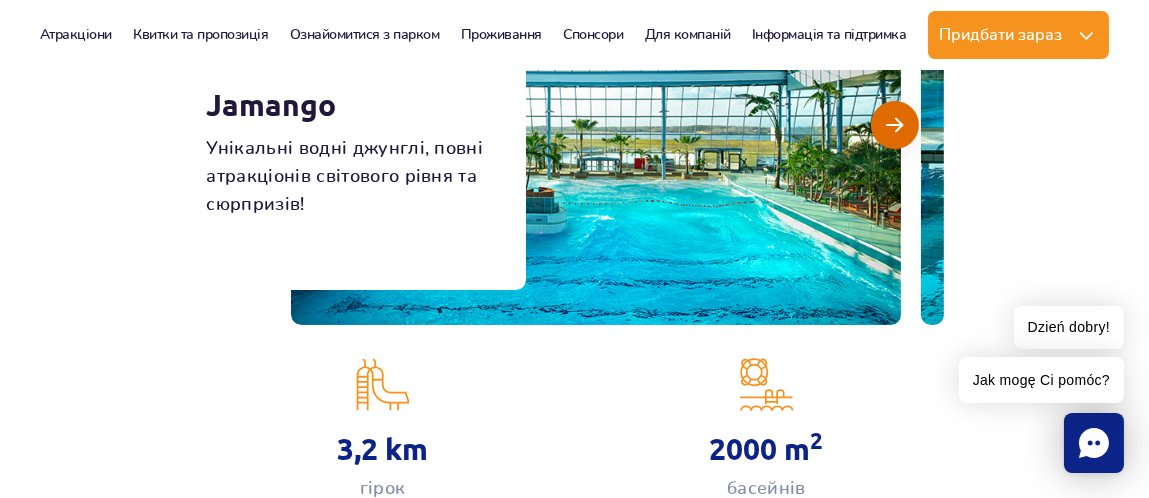 click at bounding box center (894, 125) 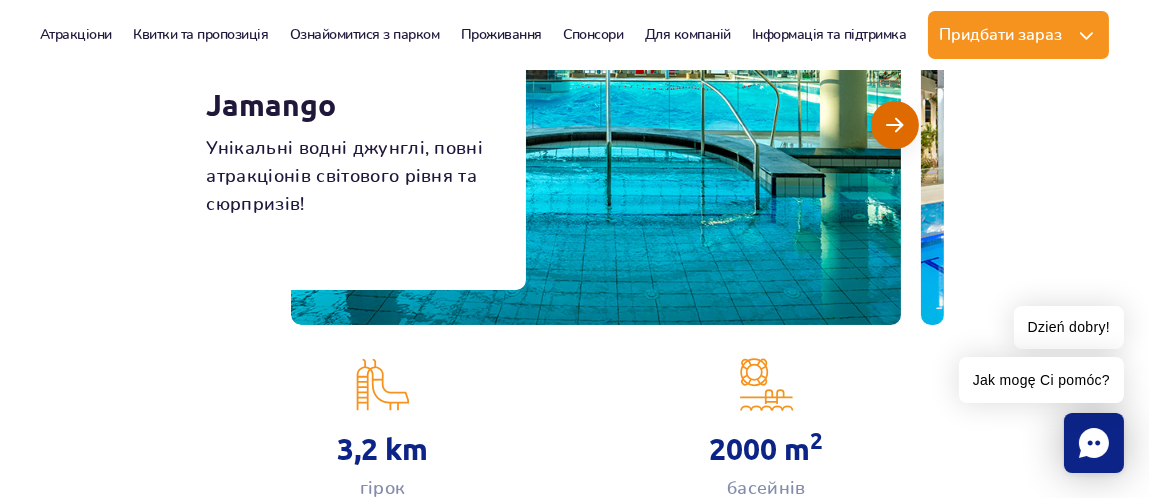 click at bounding box center [894, 125] 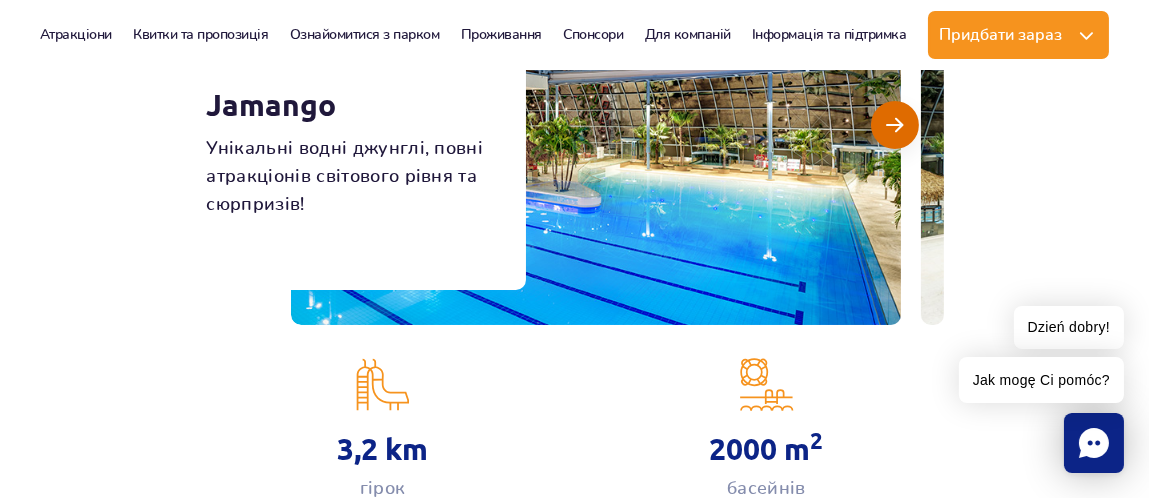 click at bounding box center [894, 125] 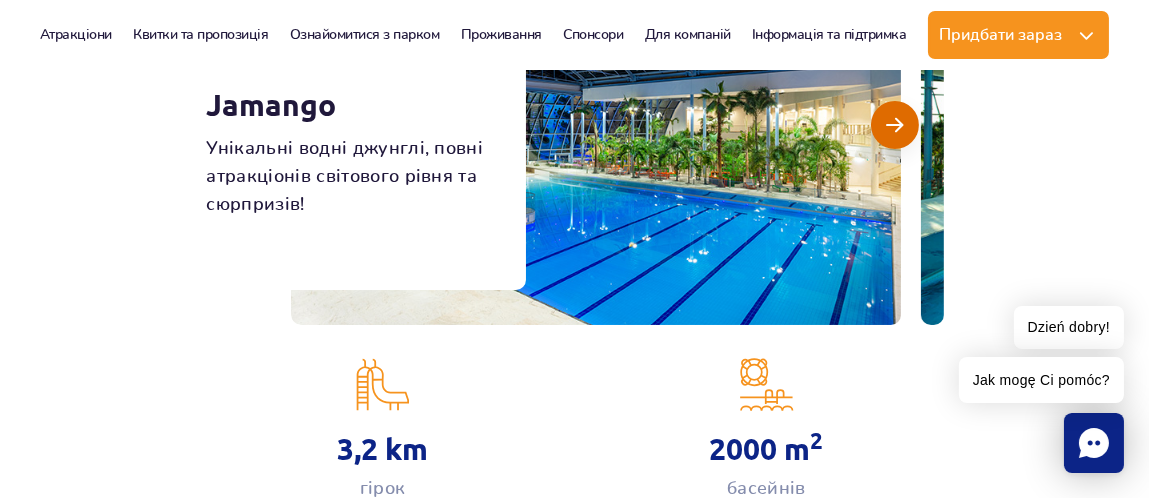 click at bounding box center [894, 125] 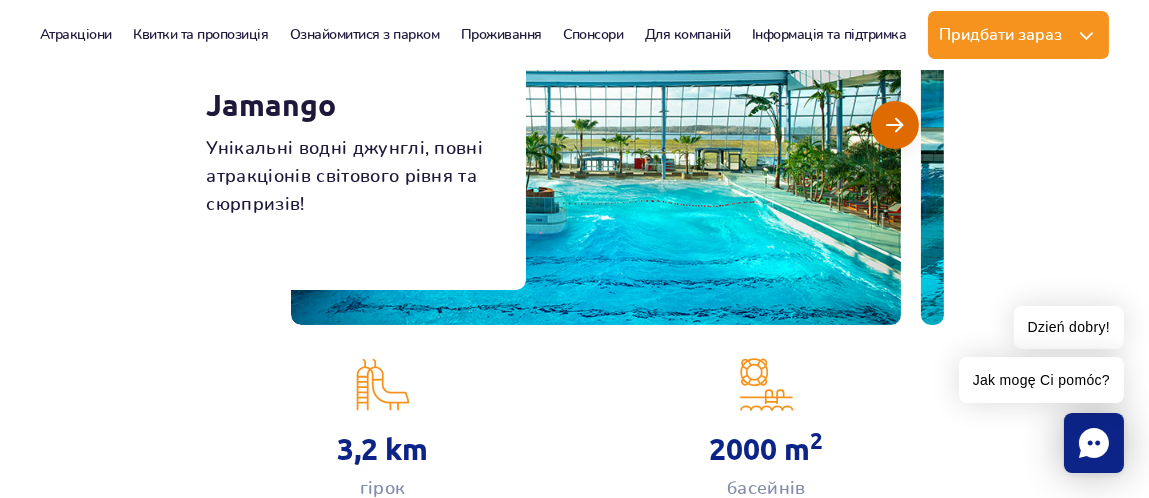click at bounding box center (894, 125) 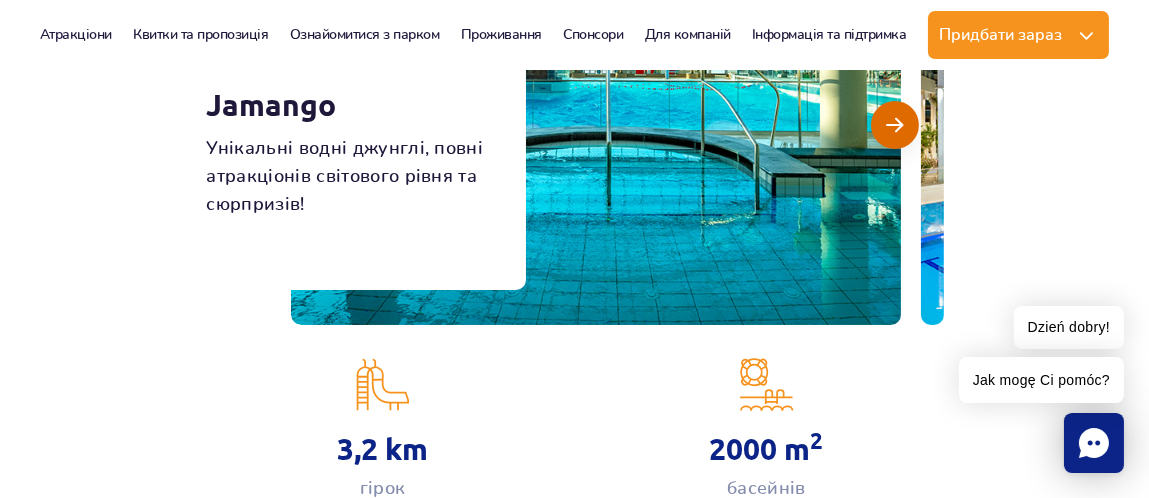 click at bounding box center (894, 125) 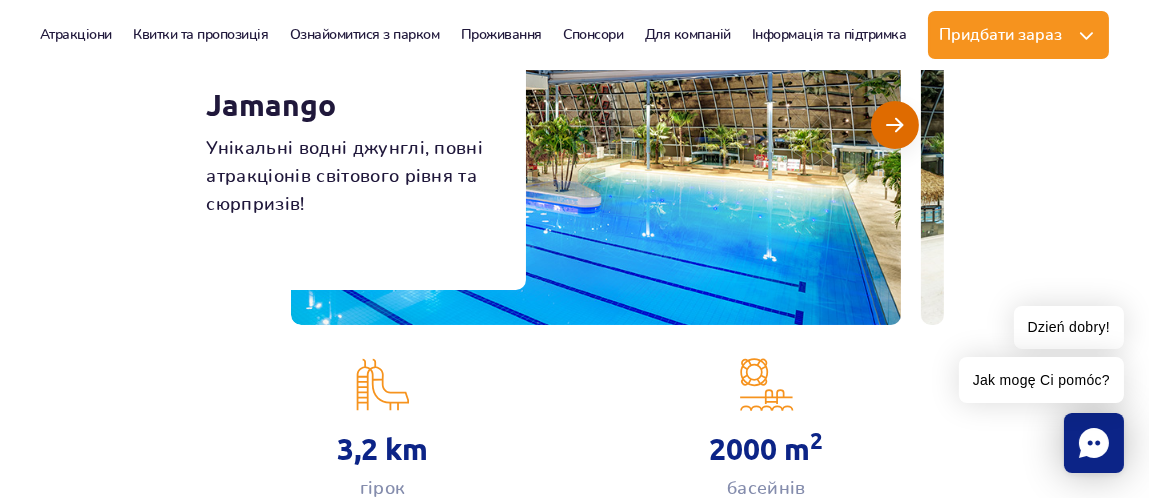 click at bounding box center (894, 125) 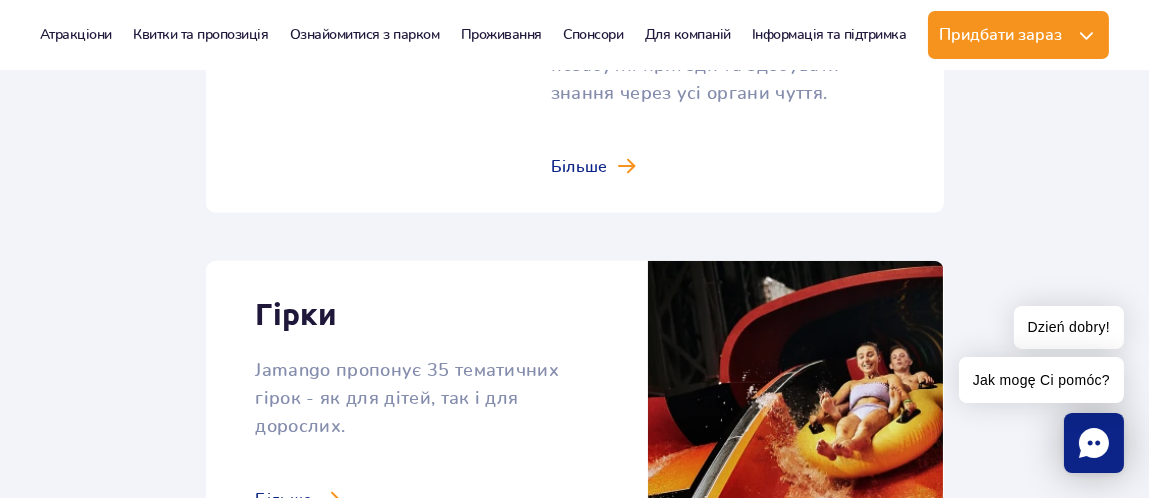 scroll, scrollTop: 1999, scrollLeft: 0, axis: vertical 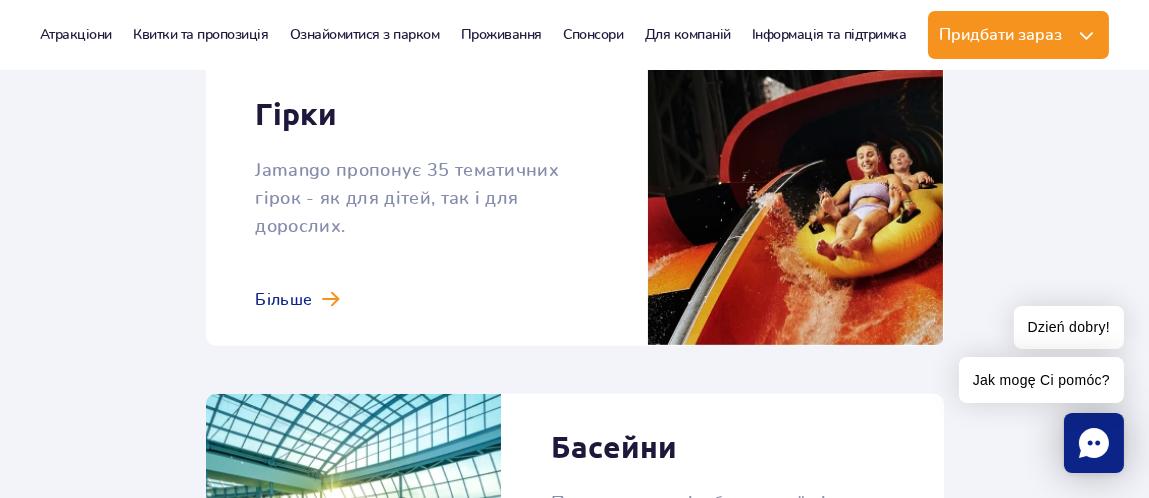 click at bounding box center [575, 203] 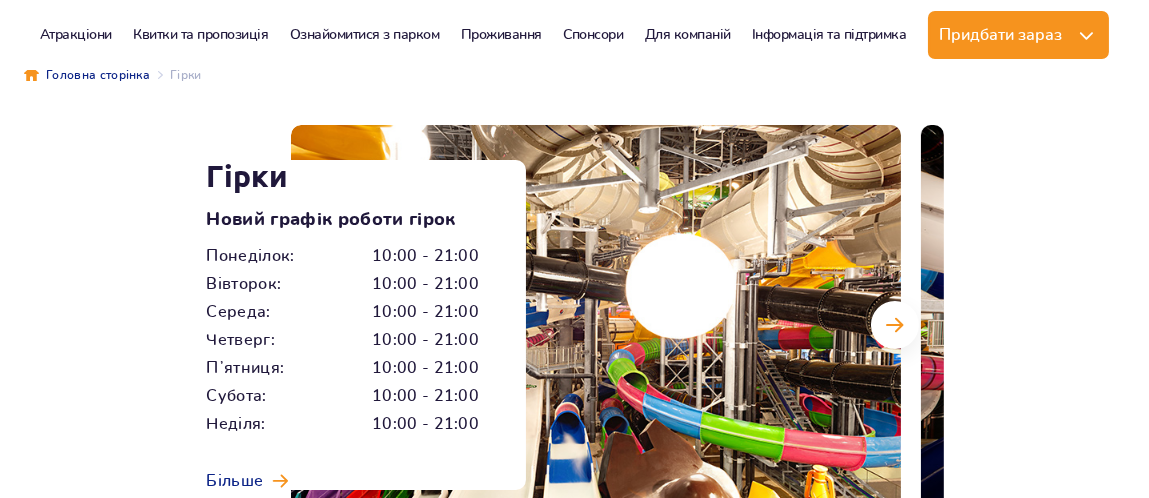 scroll, scrollTop: 199, scrollLeft: 0, axis: vertical 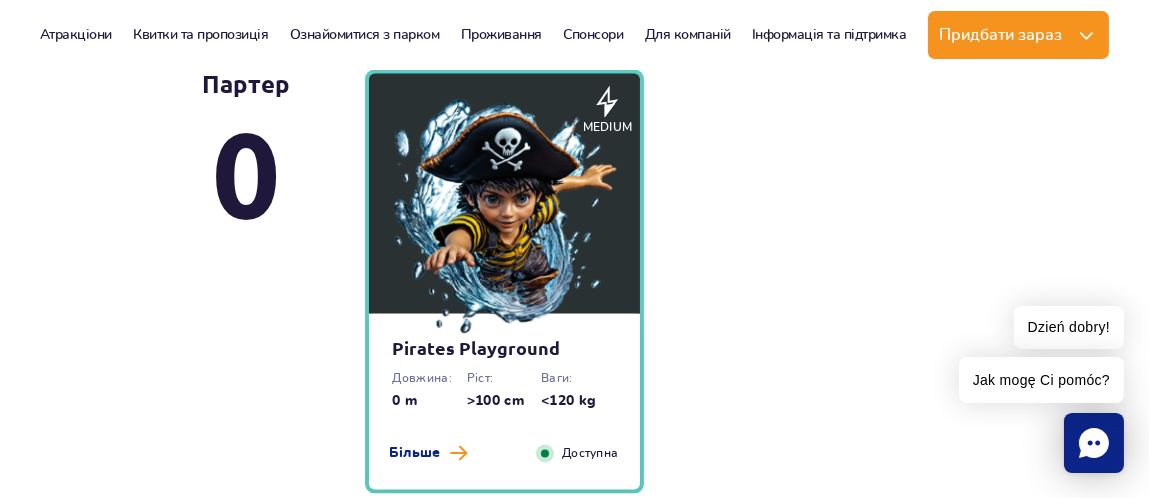 click at bounding box center (504, 219) 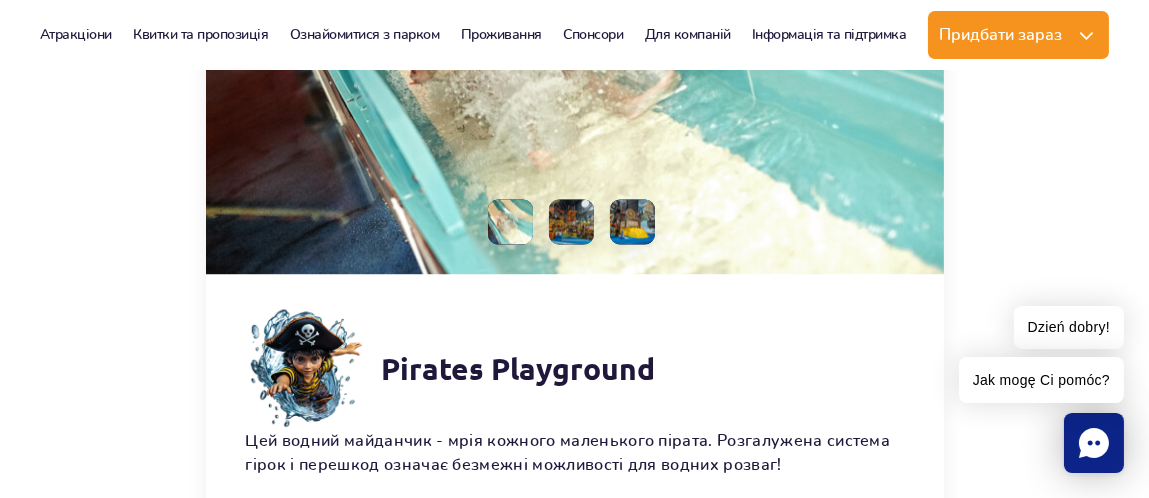 scroll, scrollTop: 6615, scrollLeft: 0, axis: vertical 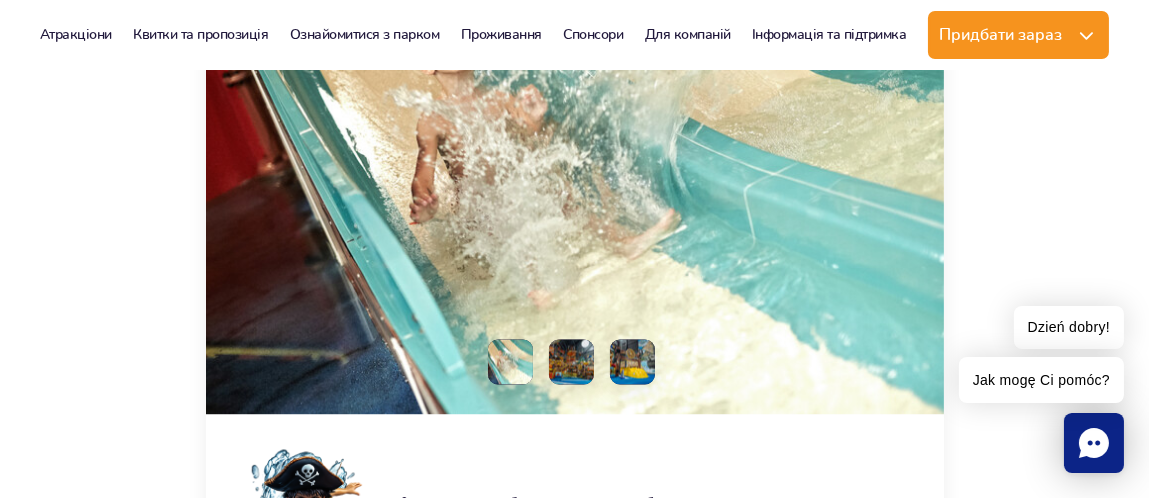 click at bounding box center [571, 361] 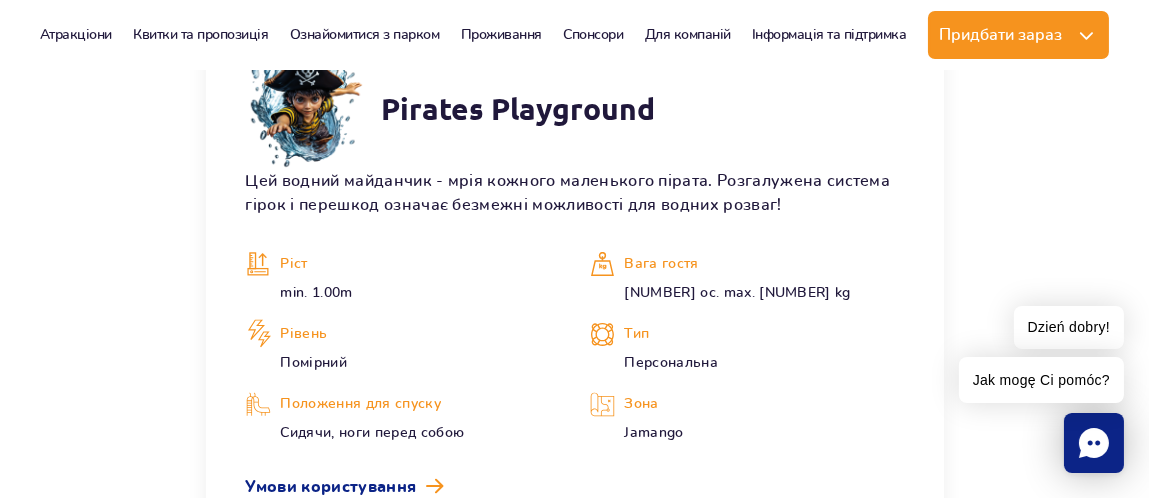 scroll, scrollTop: 7215, scrollLeft: 0, axis: vertical 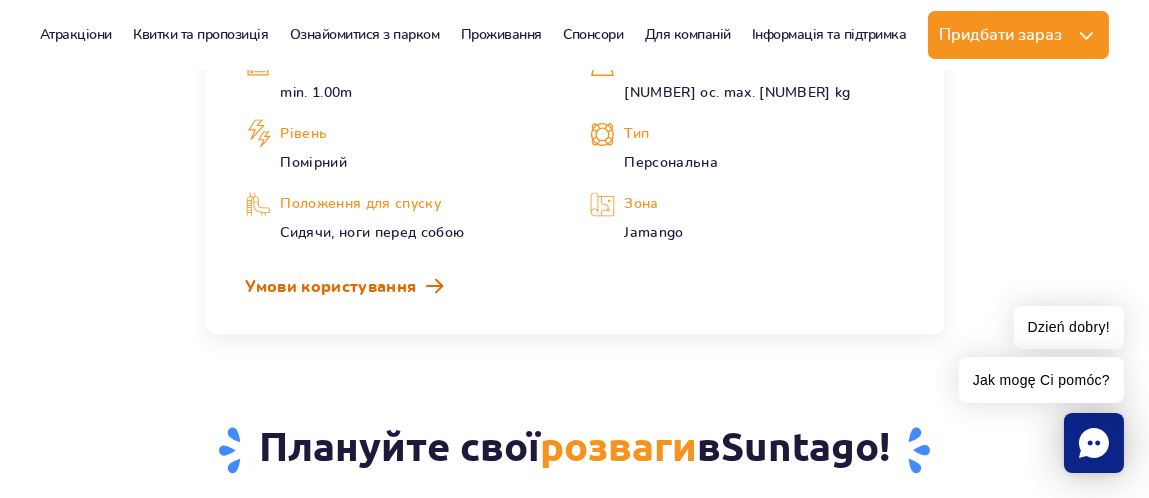 click at bounding box center [434, 286] 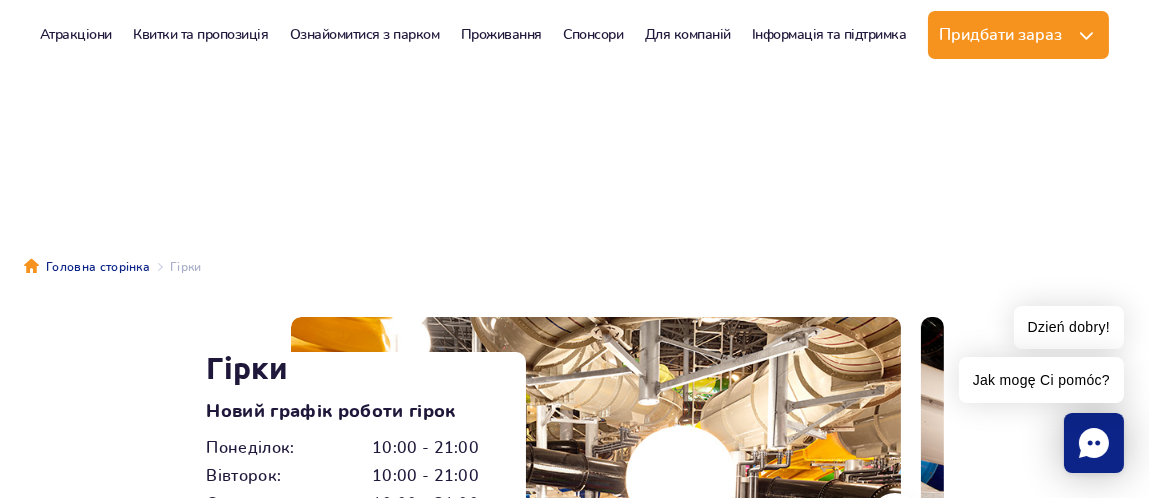scroll, scrollTop: 0, scrollLeft: 0, axis: both 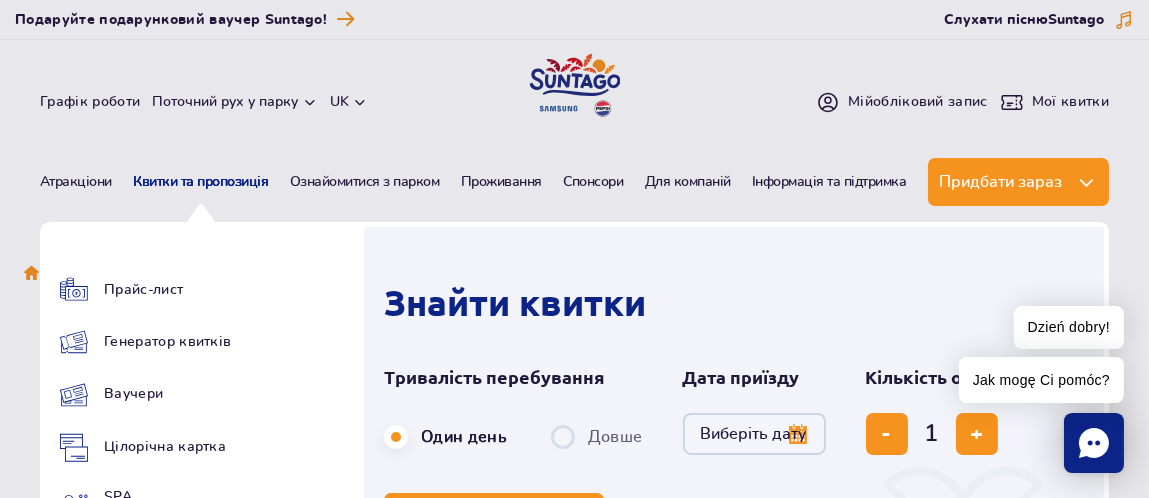 click on "Квитки та пропозиція" at bounding box center (200, 182) 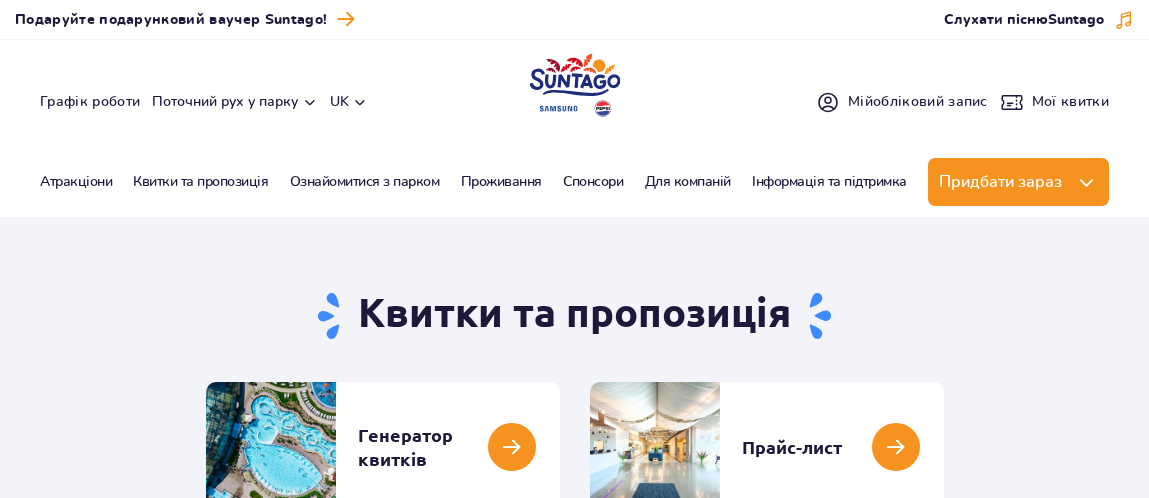 scroll, scrollTop: 0, scrollLeft: 0, axis: both 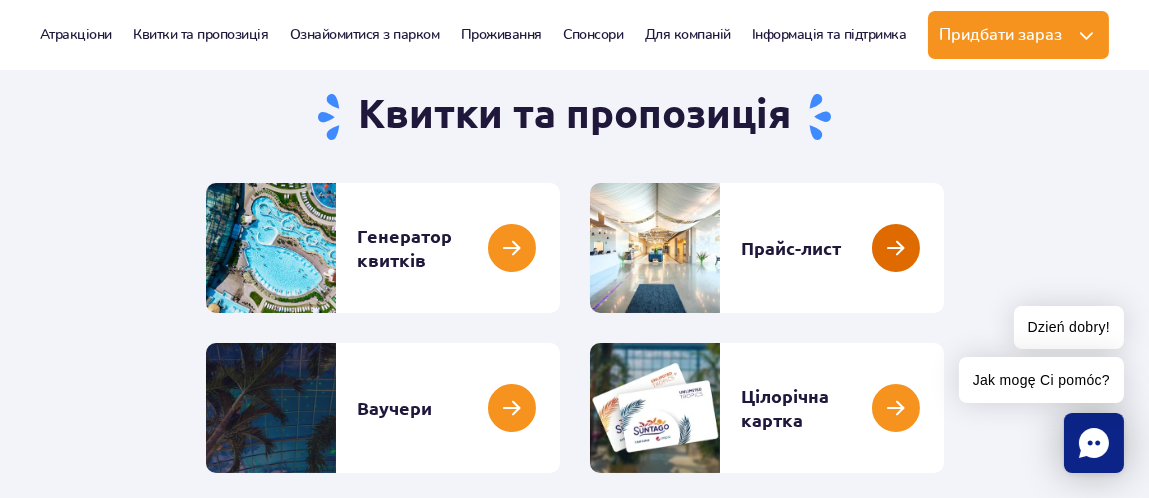 click at bounding box center [944, 248] 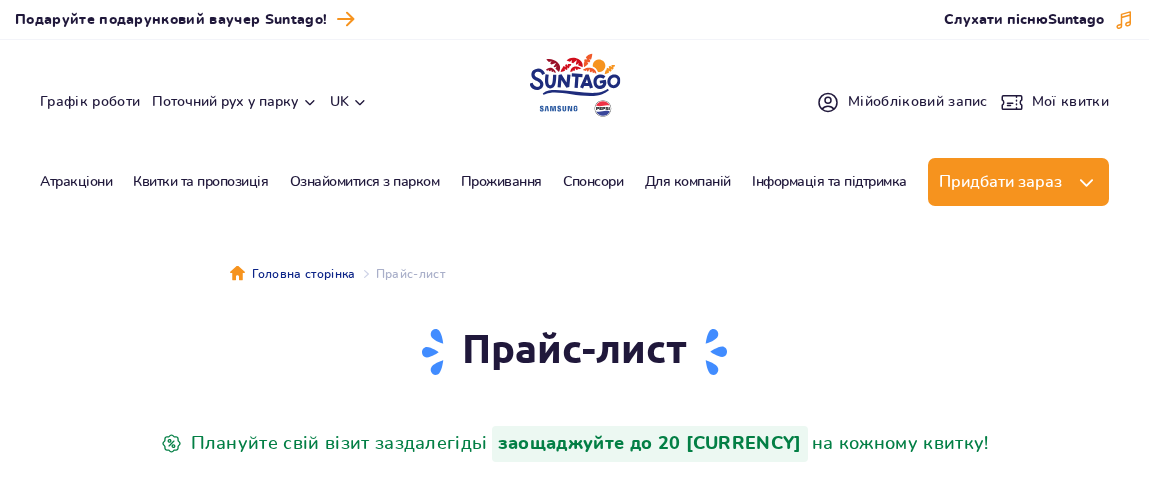 scroll, scrollTop: 0, scrollLeft: 0, axis: both 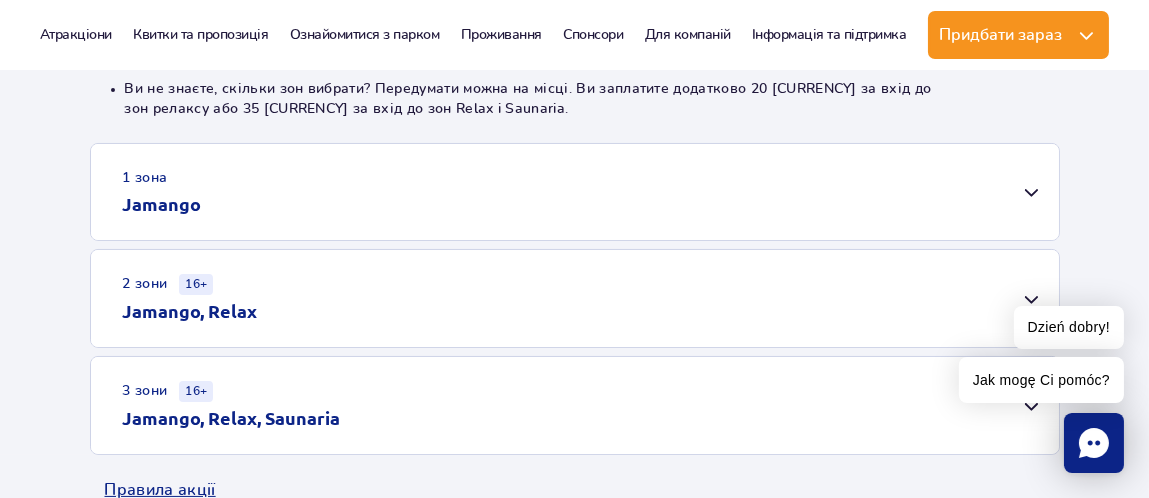 click on "1 зона
Jamango" at bounding box center (575, 192) 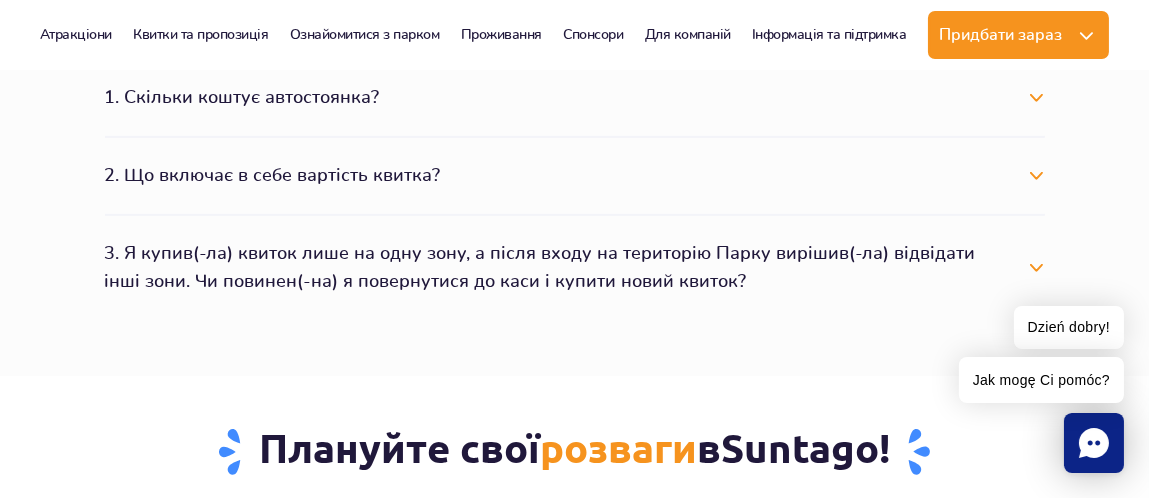 scroll, scrollTop: 1999, scrollLeft: 0, axis: vertical 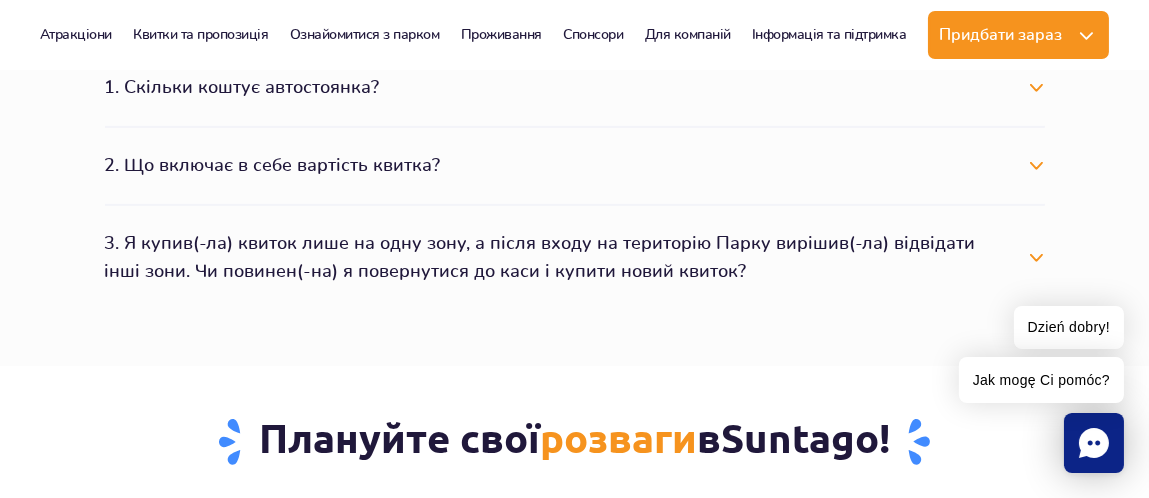 click on "1. Скільки коштує автостоянка?" at bounding box center [575, 88] 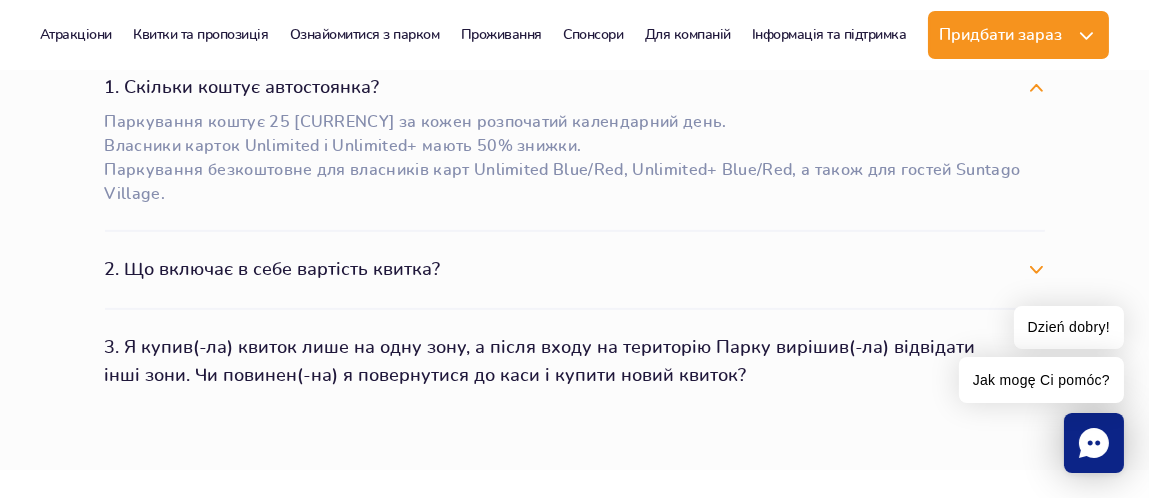 click on "2. Що включає в себе вартість квитка?" at bounding box center (575, 270) 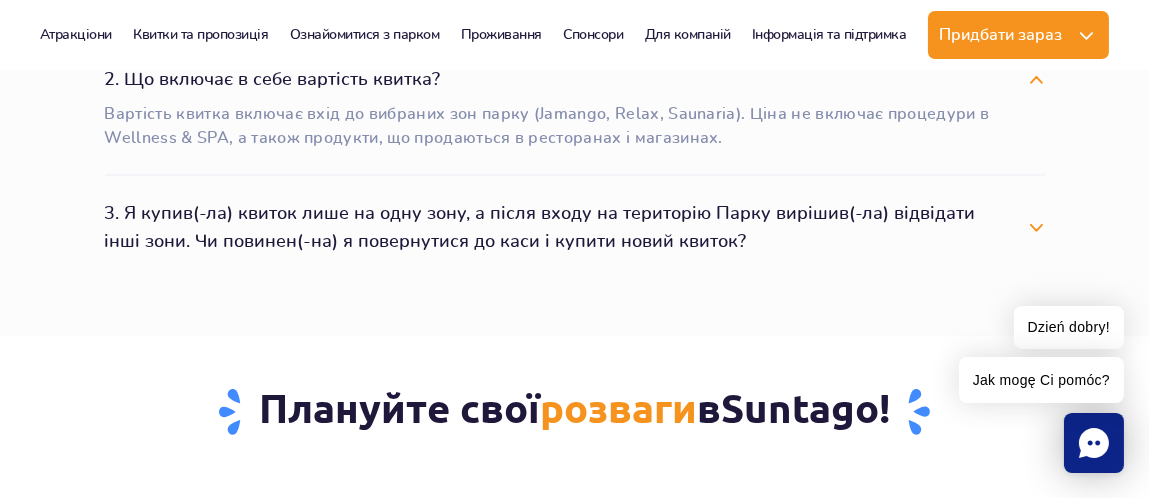 scroll, scrollTop: 2199, scrollLeft: 0, axis: vertical 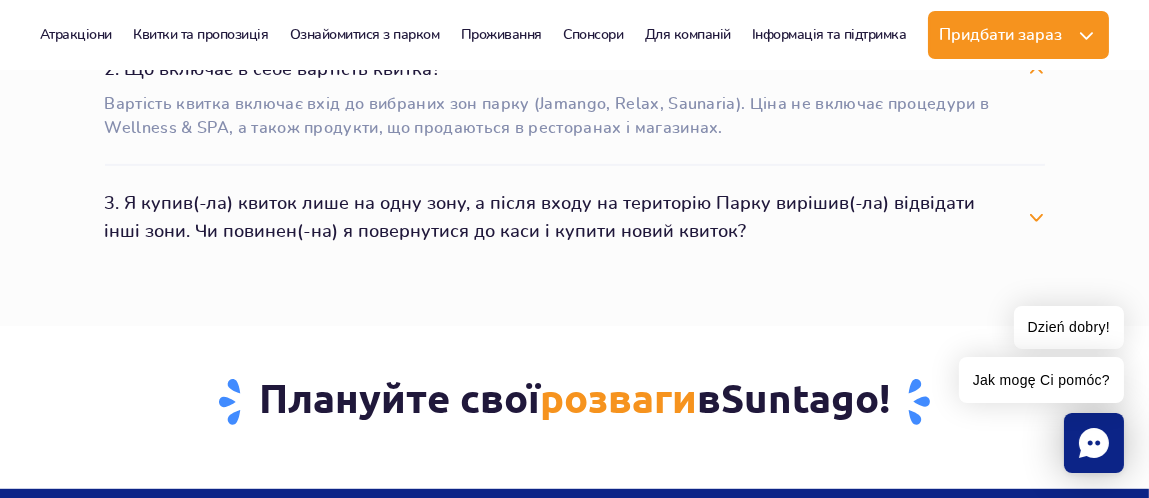 click on "3. Я купив(-ла) квиток лише на одну зону, а після входу на територію Парку вирішив(-ла) відвідати інші зони. Чи повинен(-на) я повернутися до каси і купити новий квиток?" at bounding box center [575, 218] 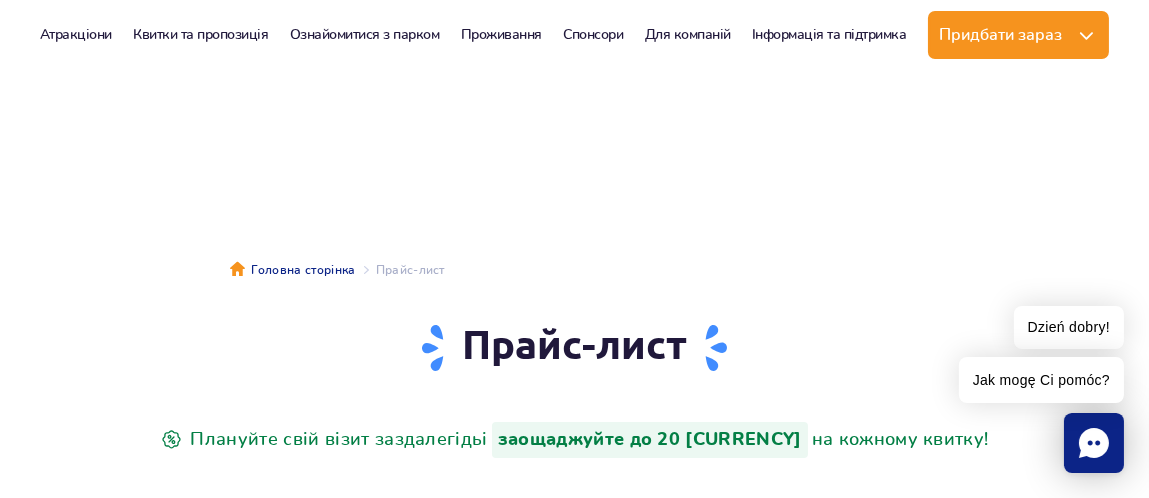 scroll, scrollTop: 0, scrollLeft: 0, axis: both 